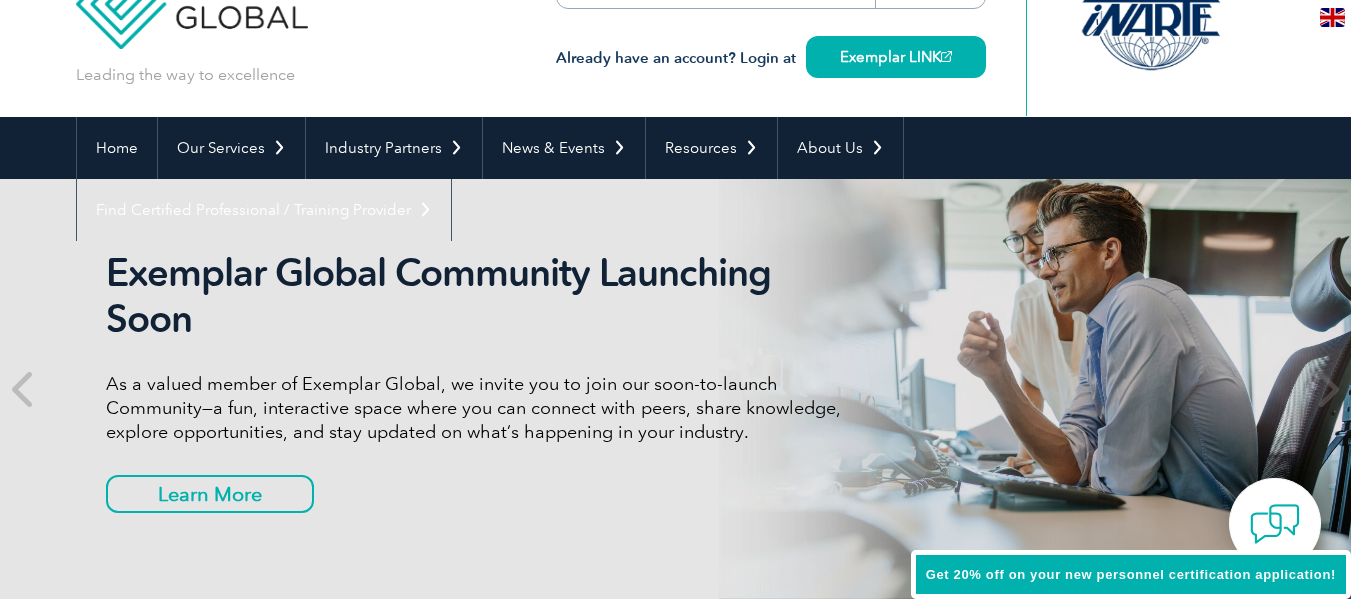 scroll, scrollTop: 71, scrollLeft: 0, axis: vertical 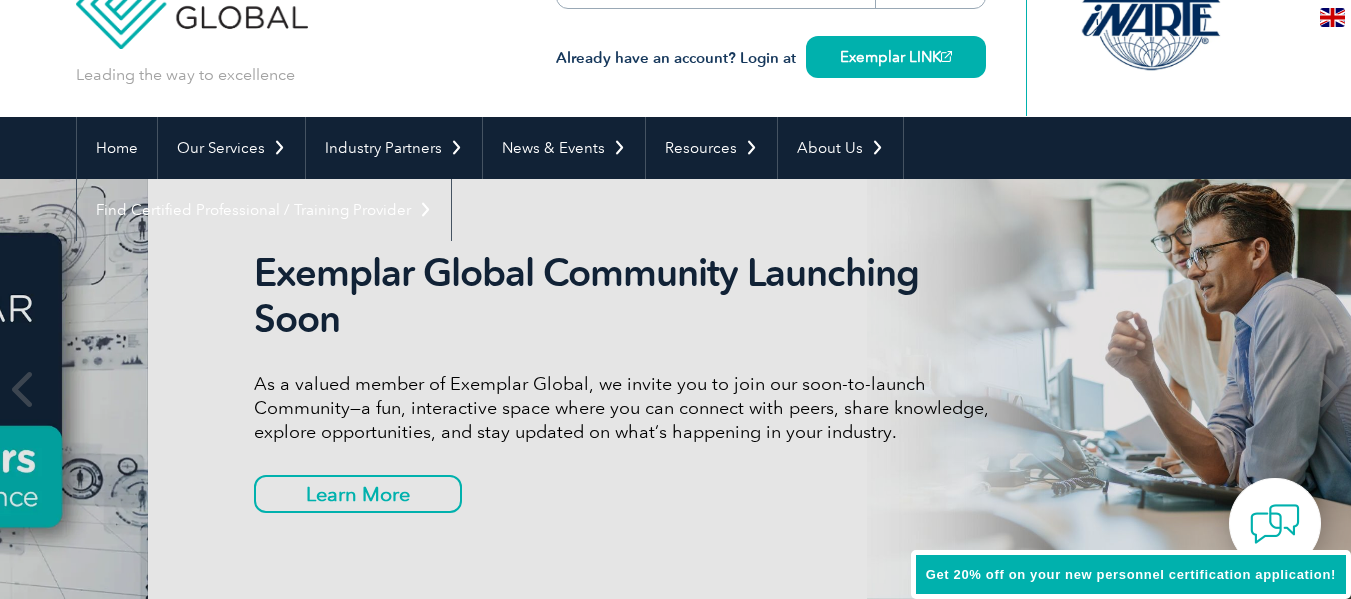 click on "As a valued member of Exemplar Global, we invite you to join our soon-to-launch Community—a fun, interactive space where you can connect with peers, share knowledge, explore opportunities, and stay updated on what’s happening in your industry." at bounding box center [629, 408] 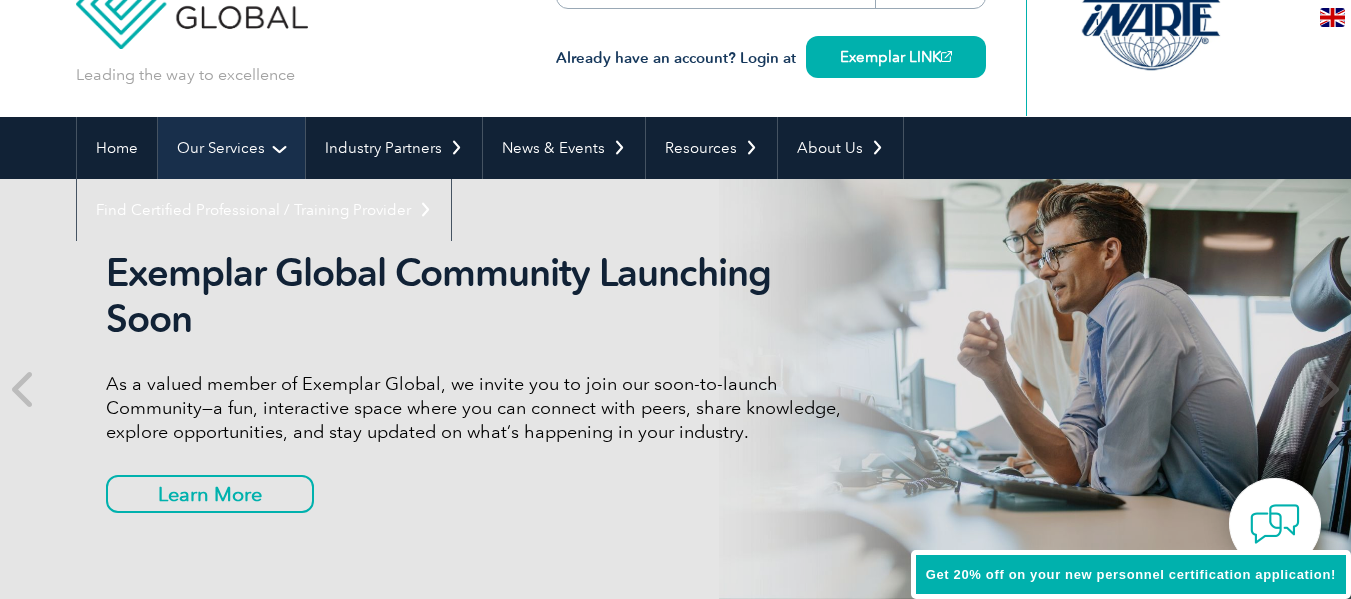 click on "Our Services" at bounding box center [231, 148] 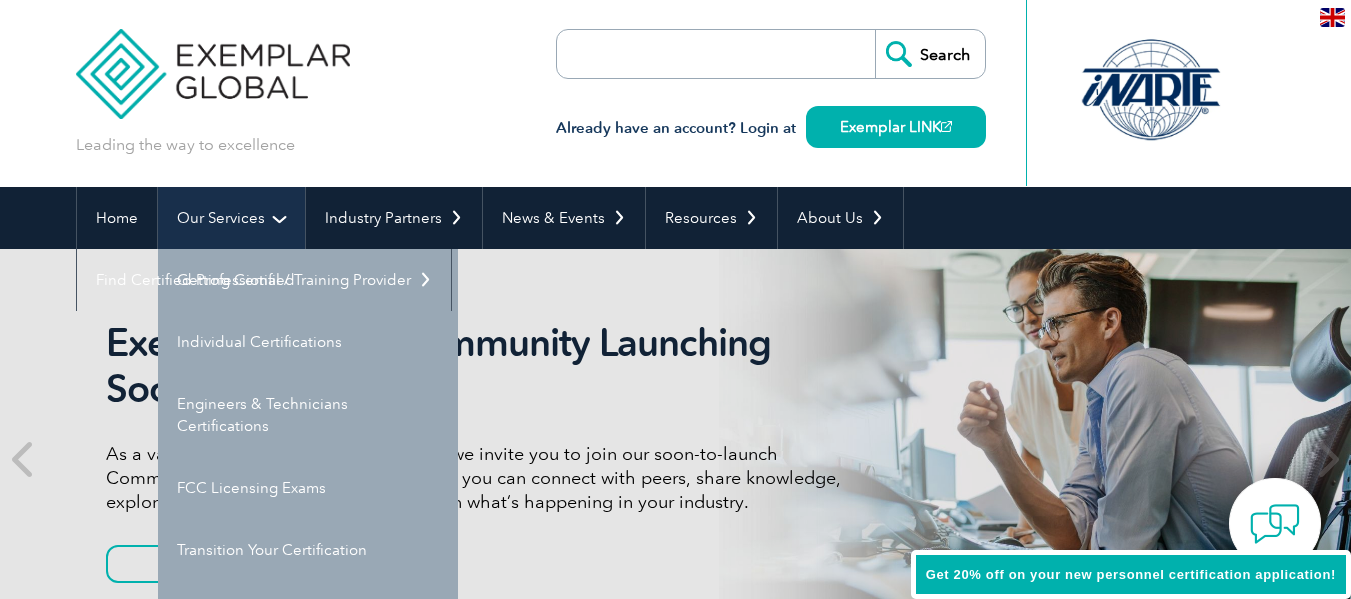 scroll, scrollTop: 0, scrollLeft: 0, axis: both 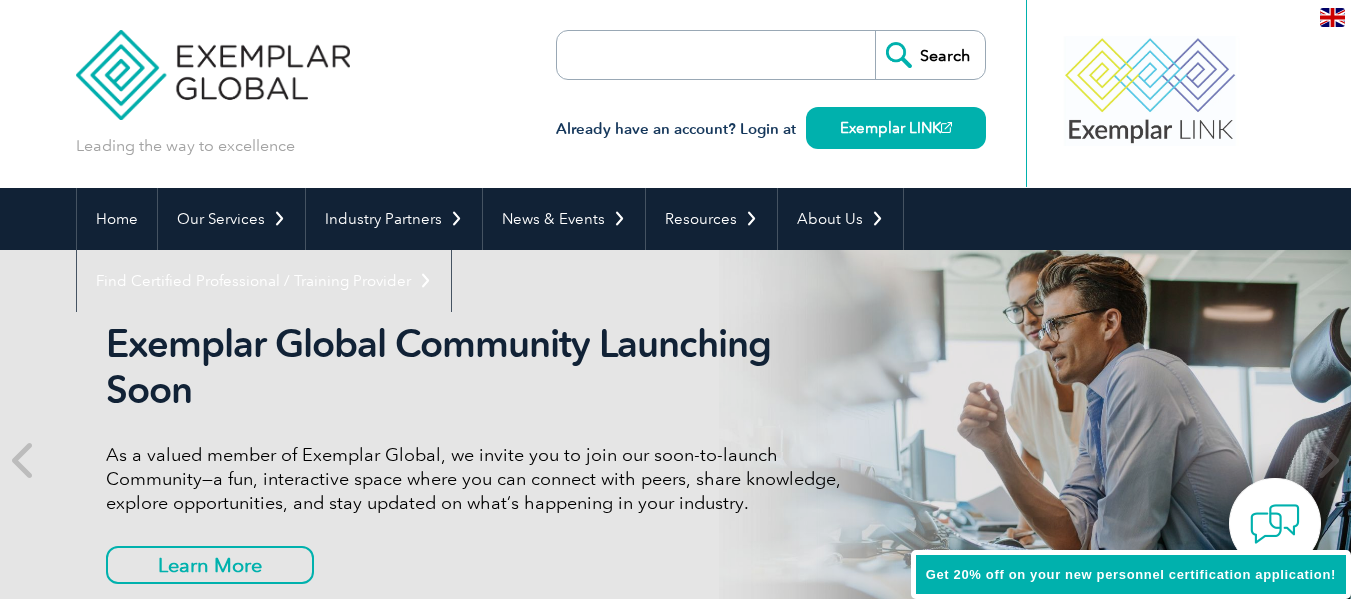click on "Leading the way to excellence" at bounding box center [185, 146] 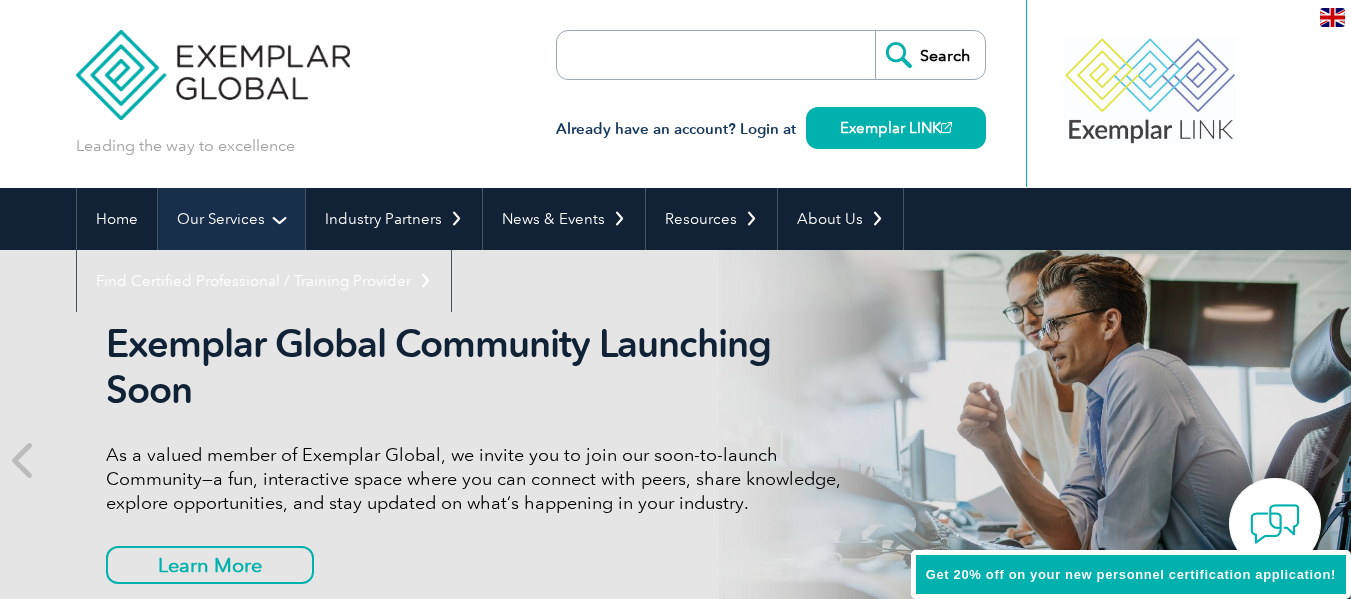 click on "Our Services" at bounding box center [231, 219] 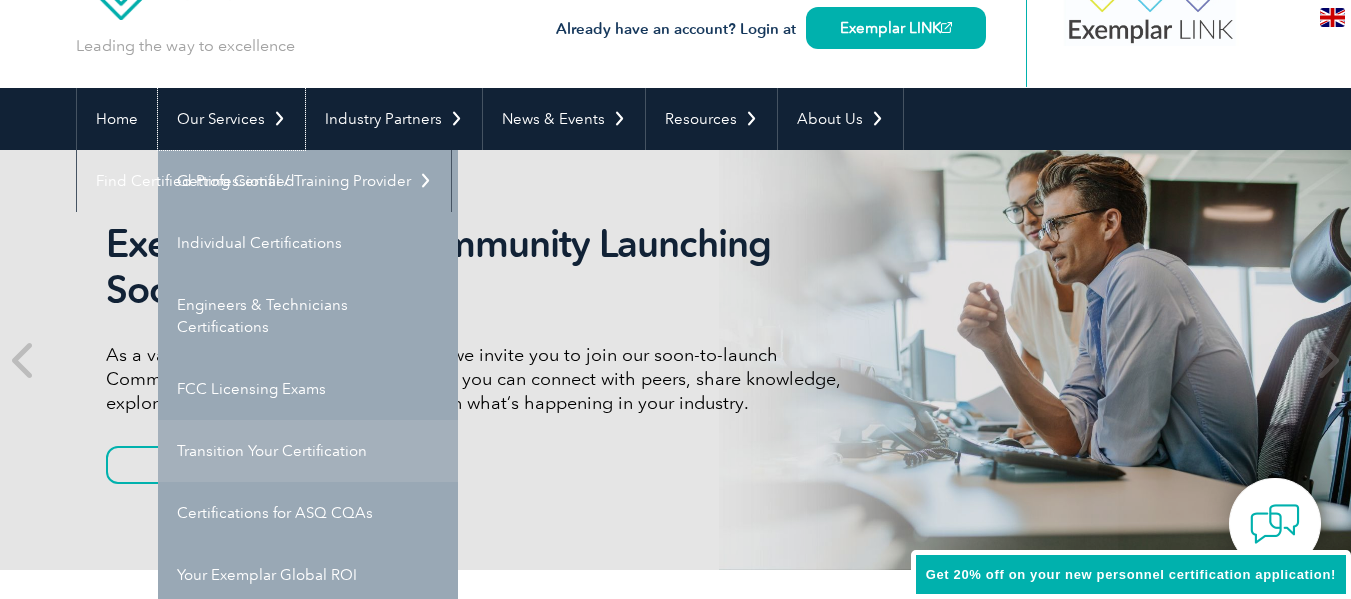 scroll, scrollTop: 200, scrollLeft: 0, axis: vertical 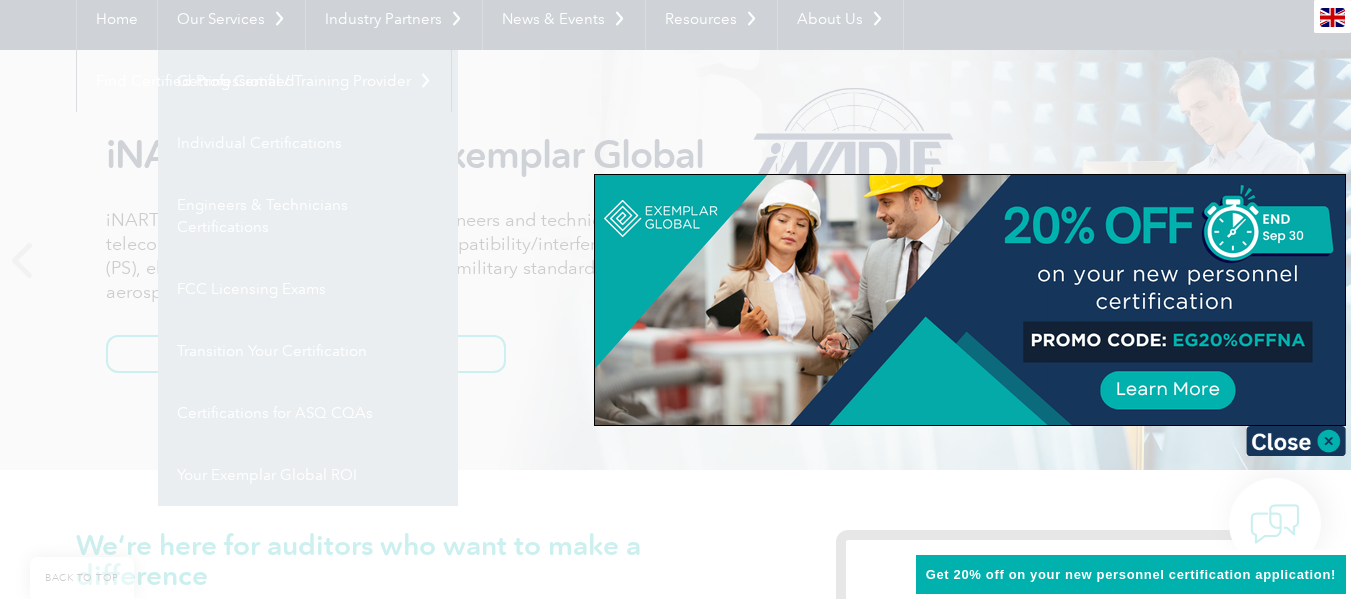 click at bounding box center [970, 300] 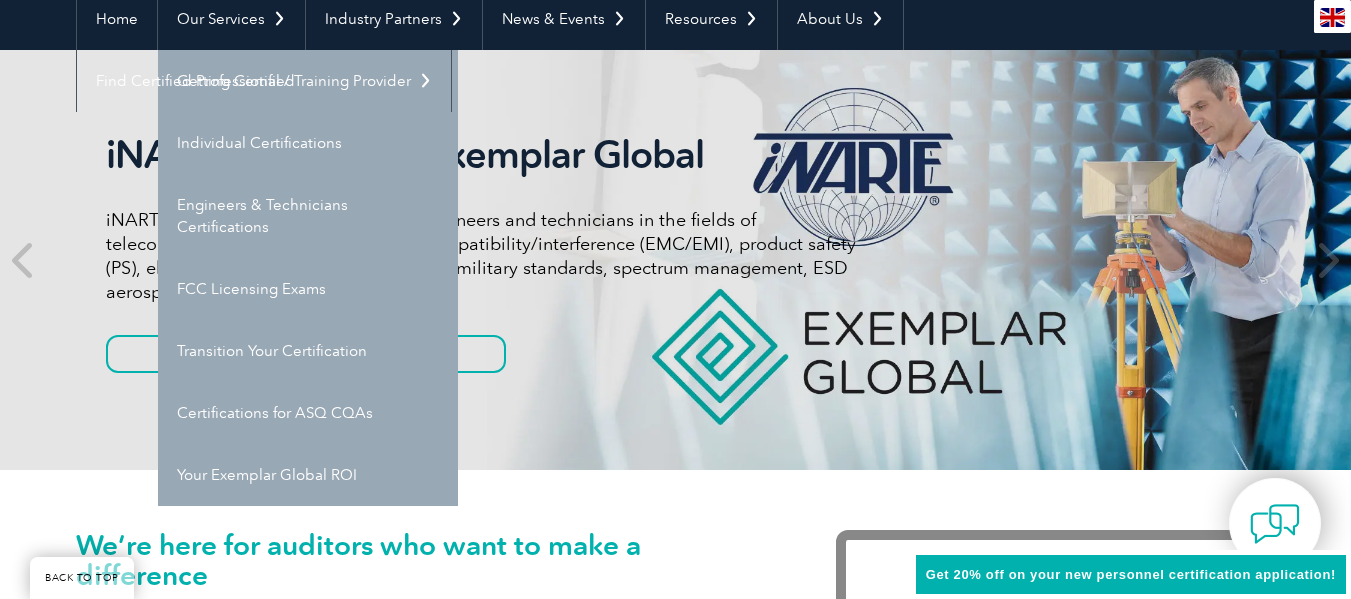 click on "iNARTE is a Part of Exemplar Global   iNARTE certifications are for qualified engineers and technicians in the fields of telecommunications, electromagnetic compatibility/interference (EMC/EMI), product safety (PS), electrostatic discharge control (ESD), military standards, spectrum management, ESD aerospace, and defense.    Get to know more about iNARTE" at bounding box center (481, 260) 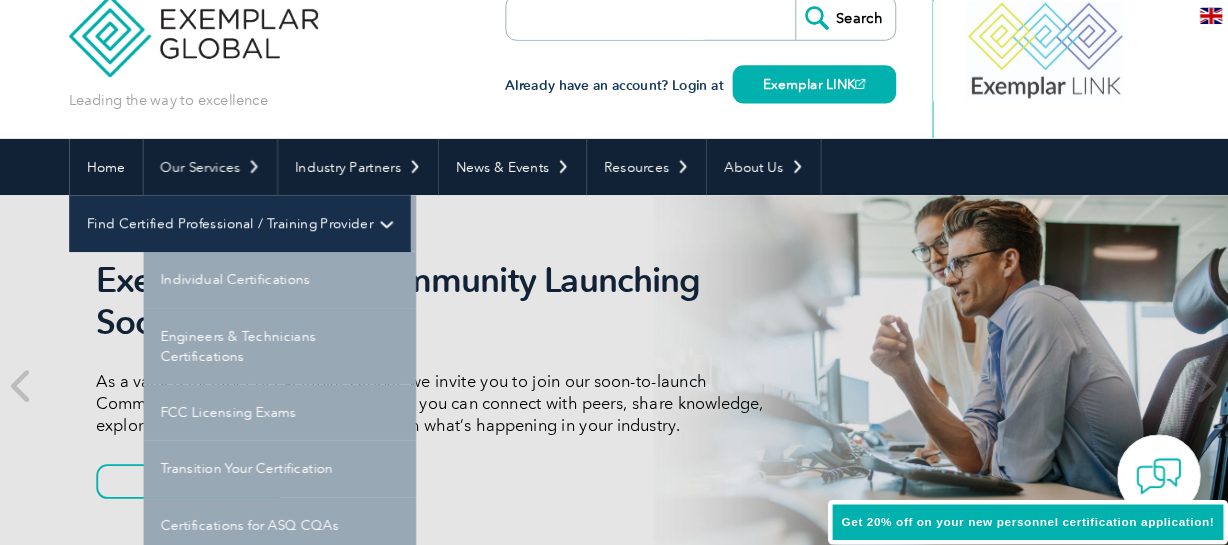 scroll, scrollTop: 0, scrollLeft: 0, axis: both 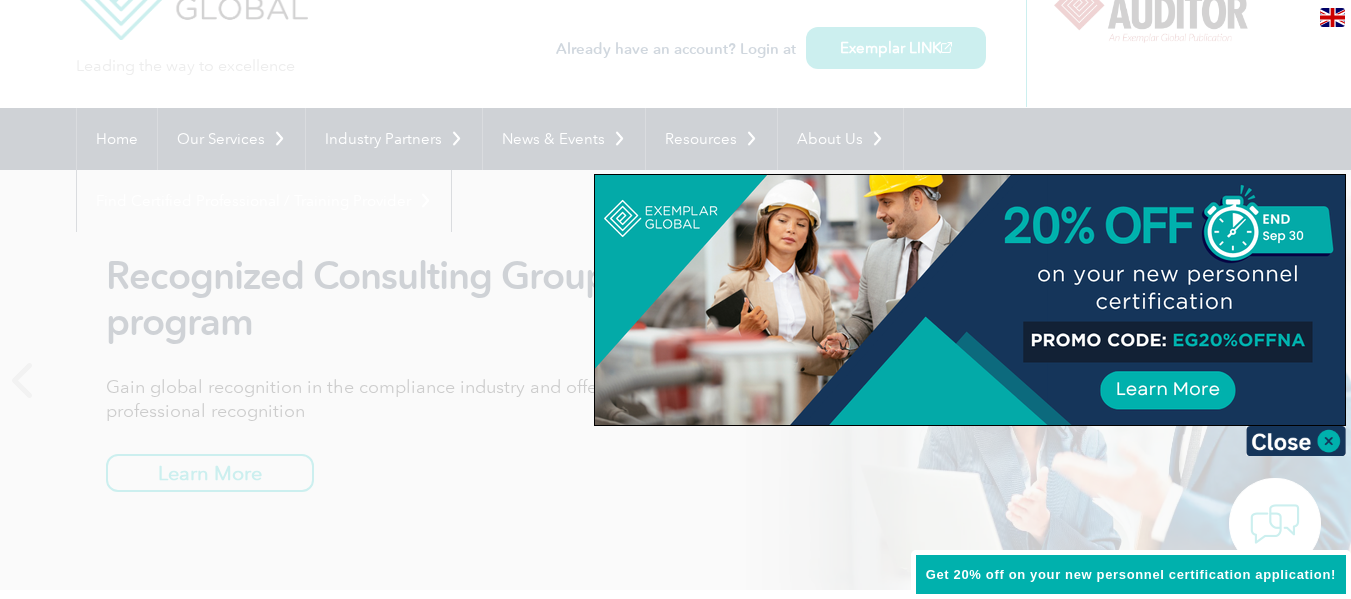 click at bounding box center (675, 299) 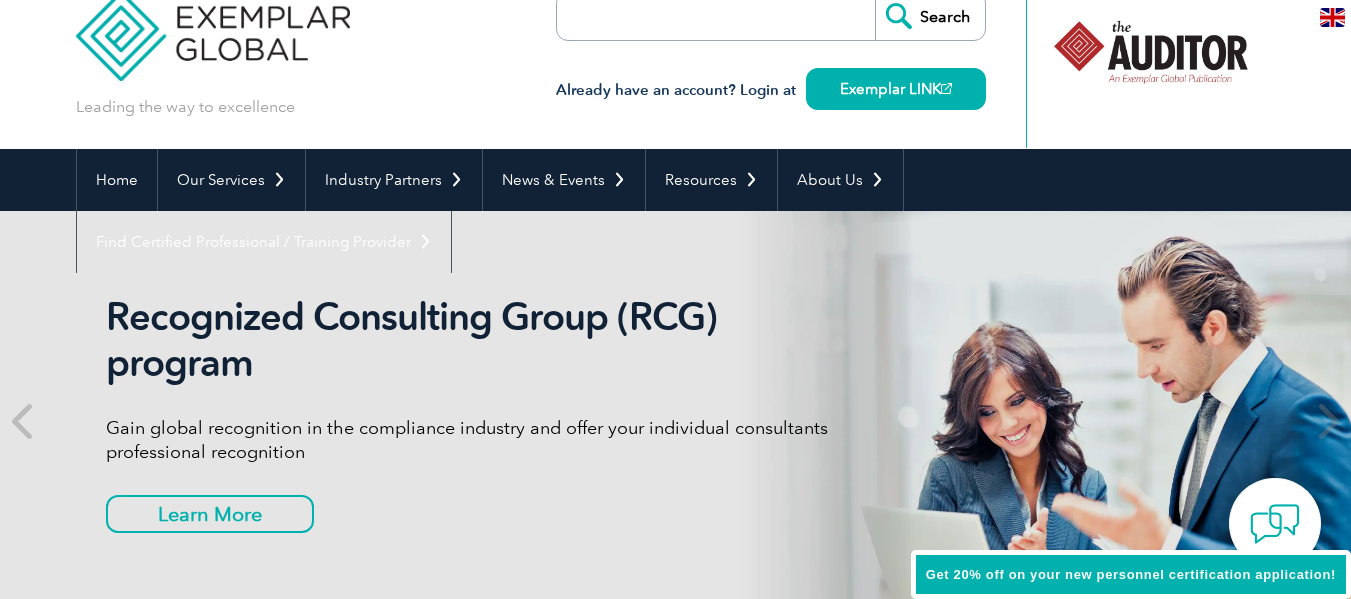 scroll, scrollTop: 0, scrollLeft: 0, axis: both 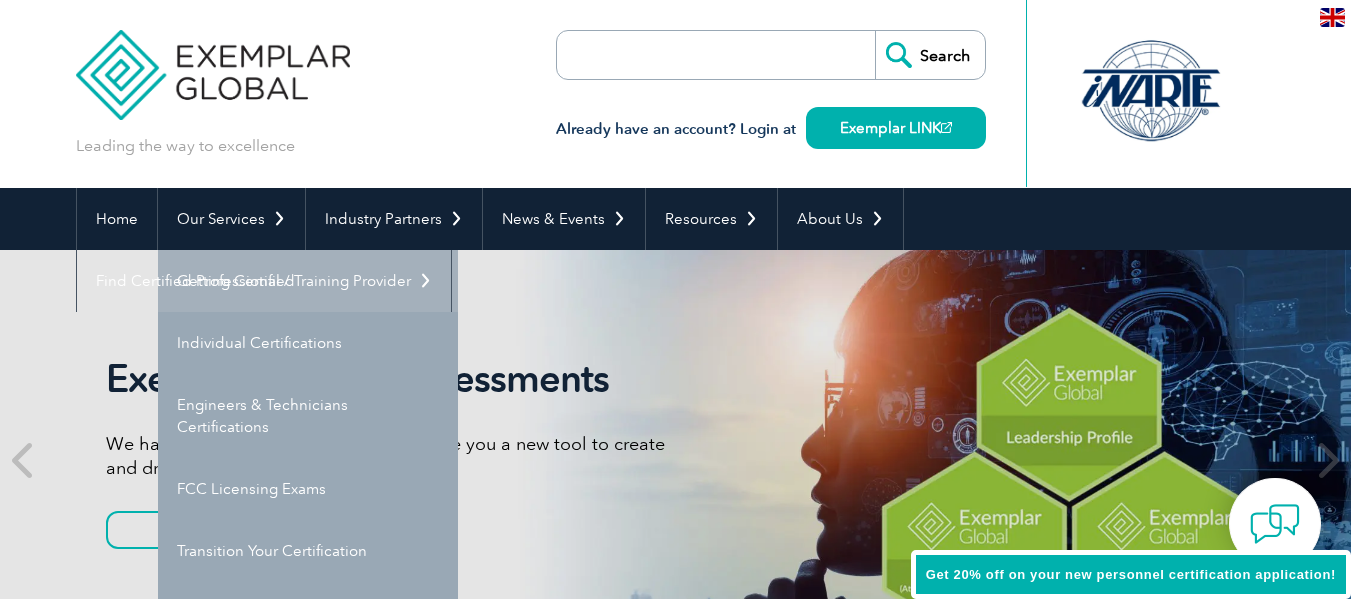 click on "Getting Certified" at bounding box center (308, 281) 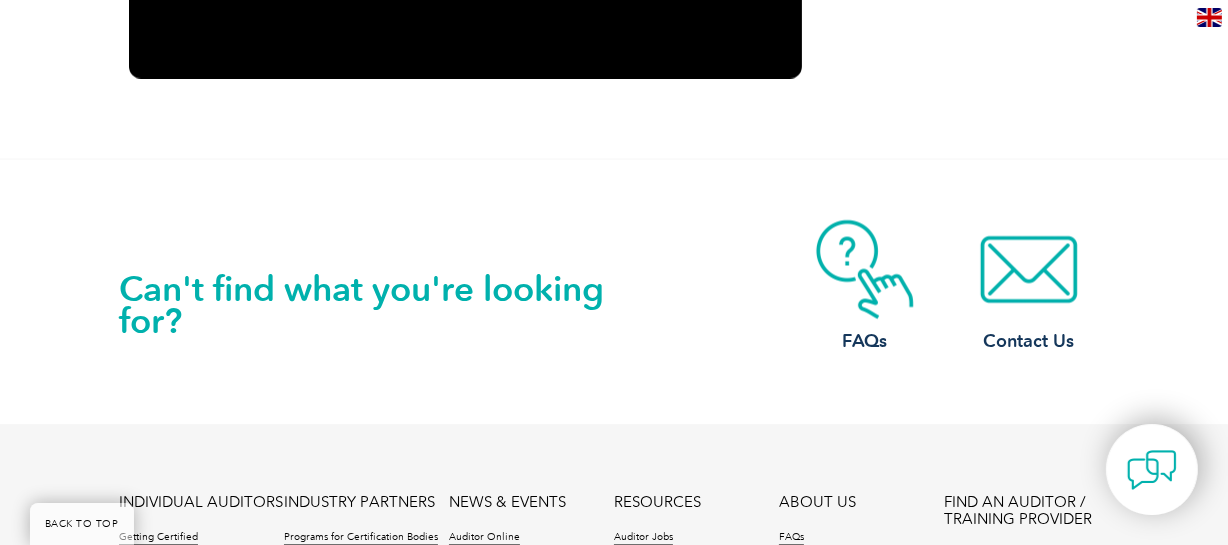 scroll, scrollTop: 3356, scrollLeft: 0, axis: vertical 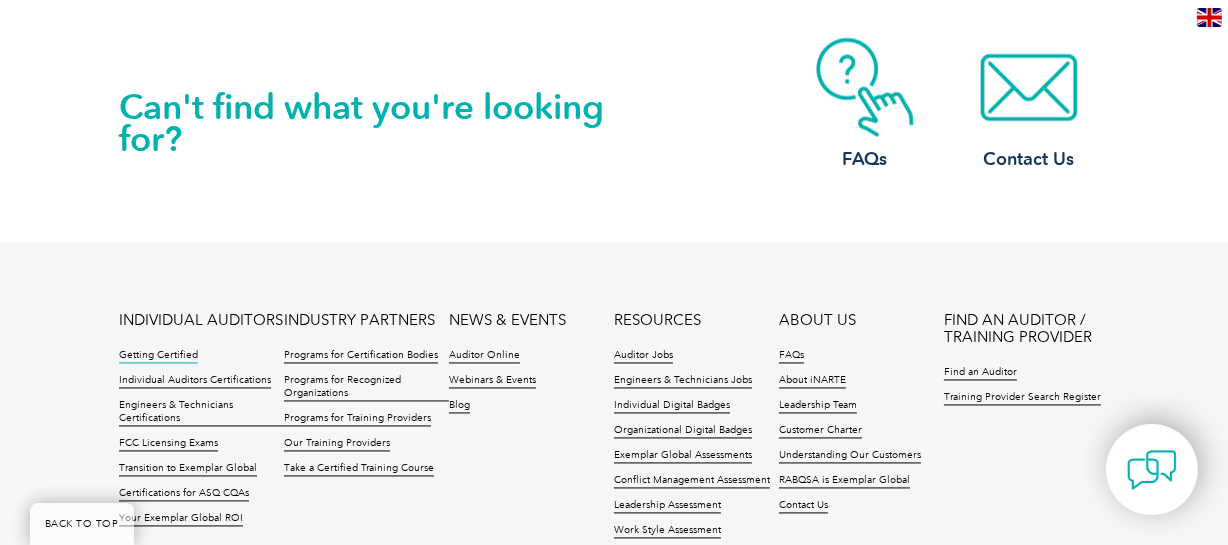 click on "Getting Certified" at bounding box center [158, 357] 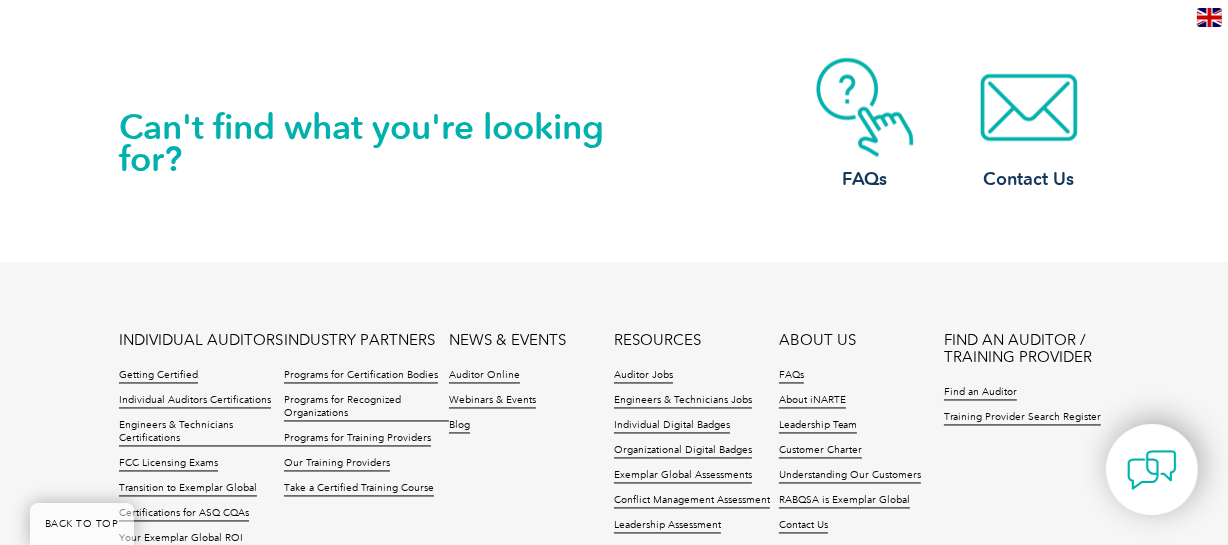 scroll, scrollTop: 3090, scrollLeft: 0, axis: vertical 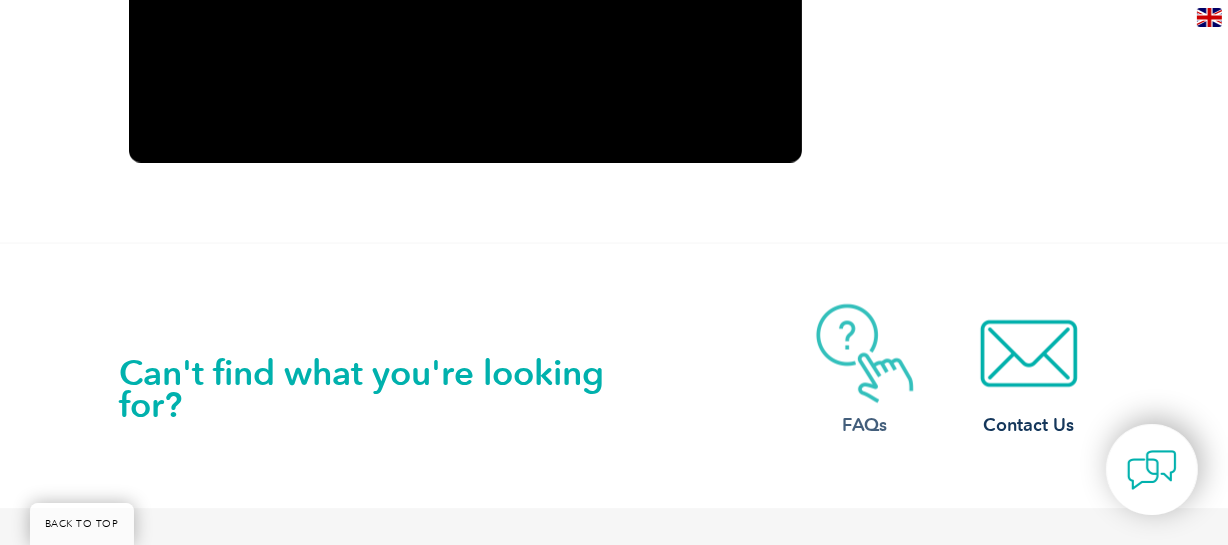 click at bounding box center [865, 354] 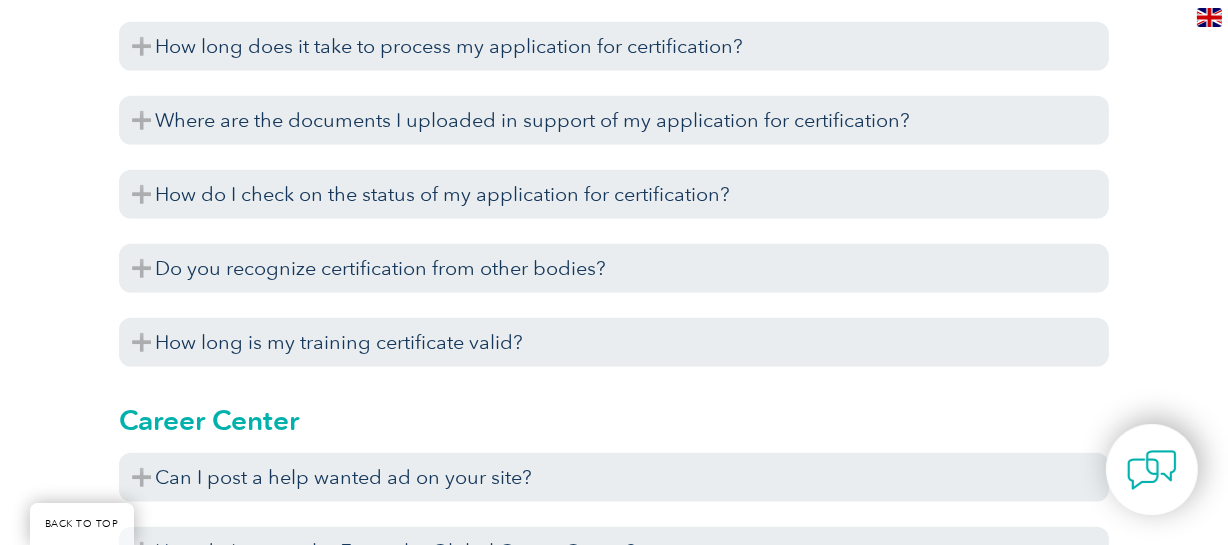 scroll, scrollTop: 1363, scrollLeft: 0, axis: vertical 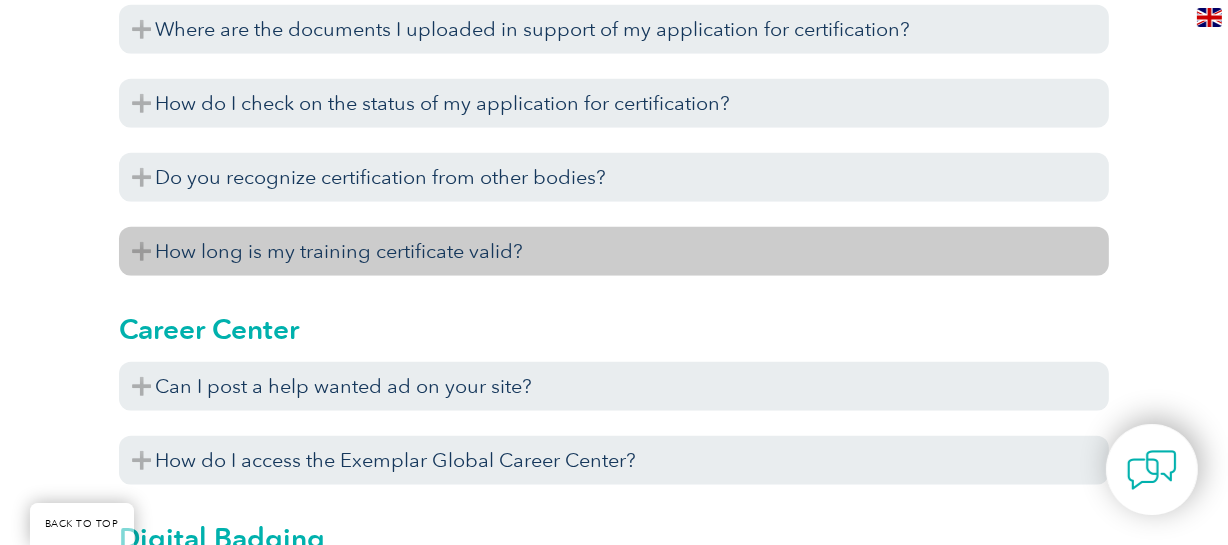 click on "How long is my training certificate valid?" at bounding box center (614, 251) 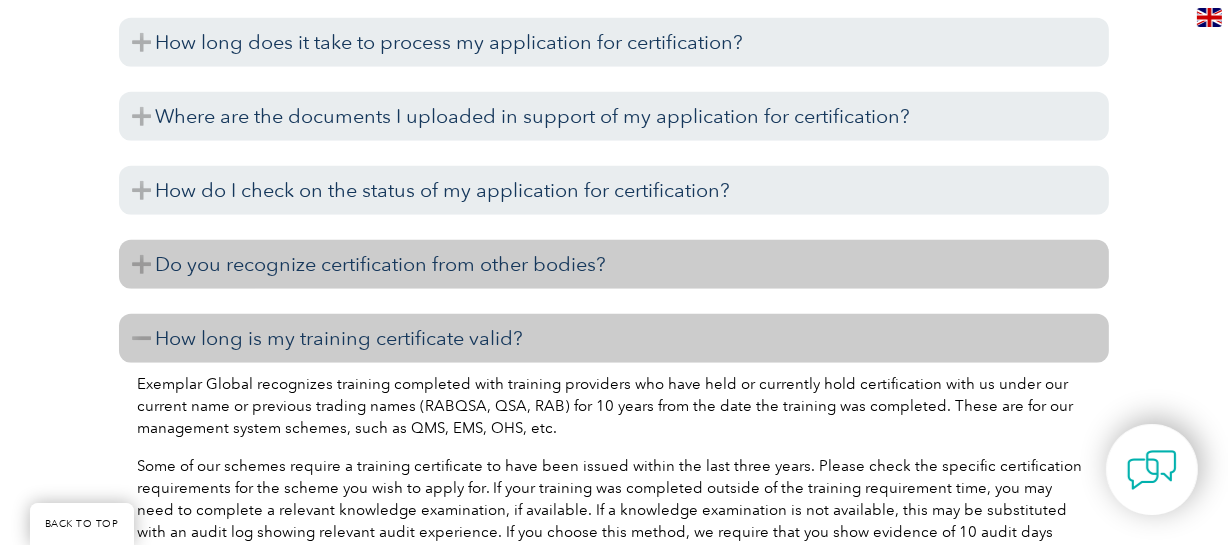 scroll, scrollTop: 1272, scrollLeft: 0, axis: vertical 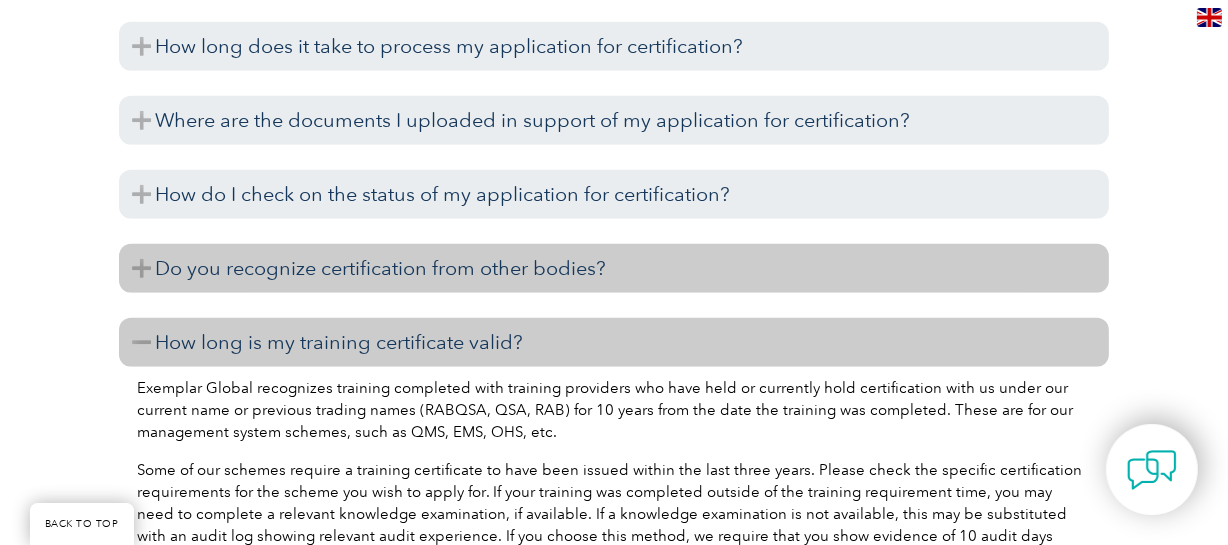 click on "Do you recognize certification from other bodies?" at bounding box center [614, 268] 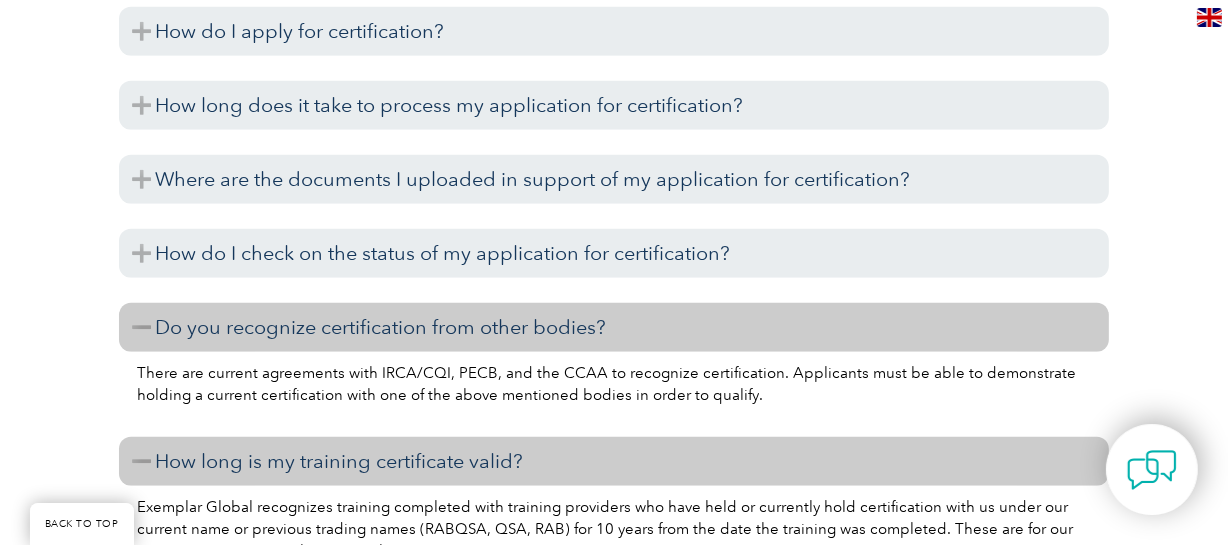 scroll, scrollTop: 1181, scrollLeft: 0, axis: vertical 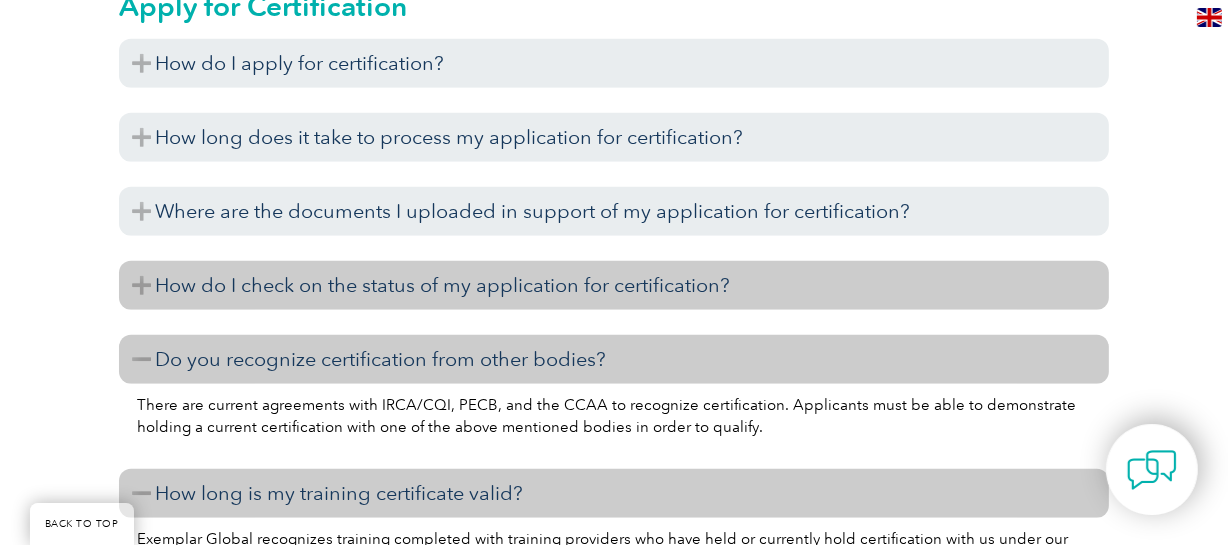 click on "How do I check on the status of my application for certification?" at bounding box center (614, 285) 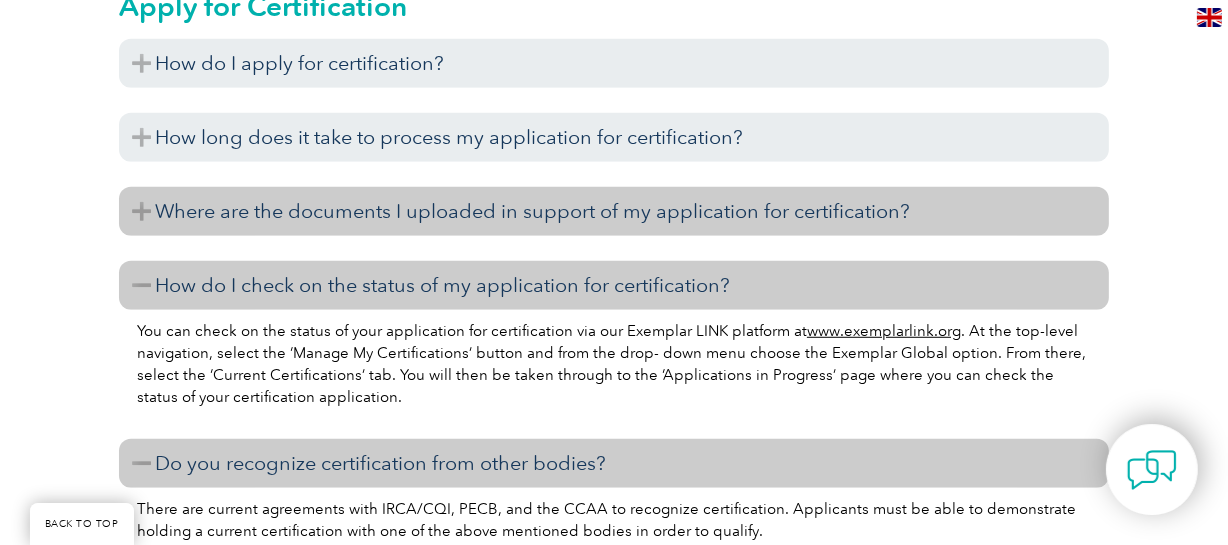 click on "Where are the documents I uploaded in support of my application for certification?" at bounding box center [614, 211] 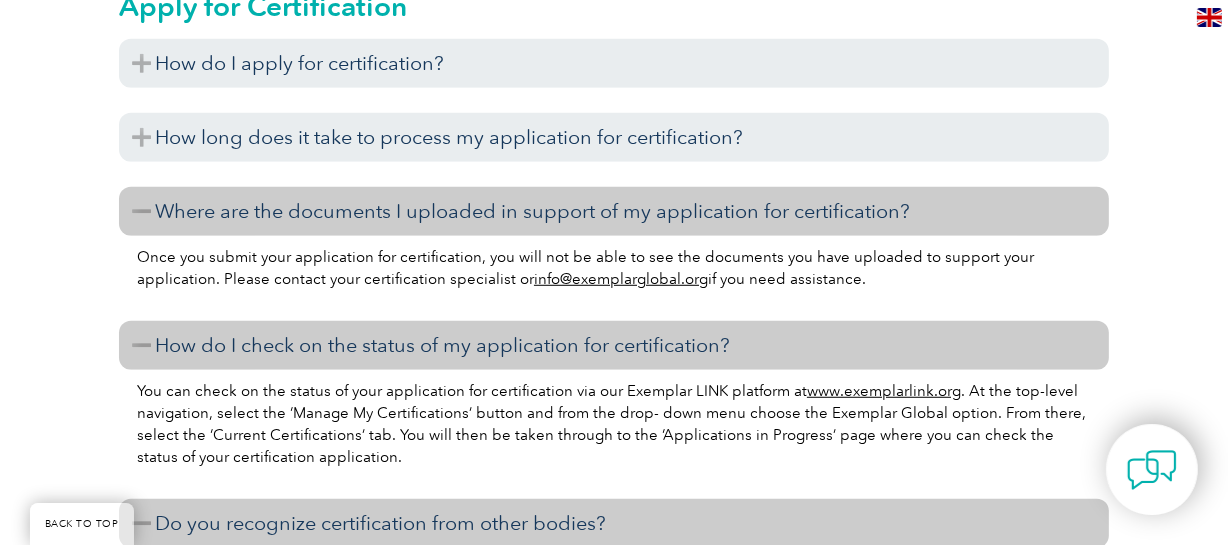 scroll, scrollTop: 1090, scrollLeft: 0, axis: vertical 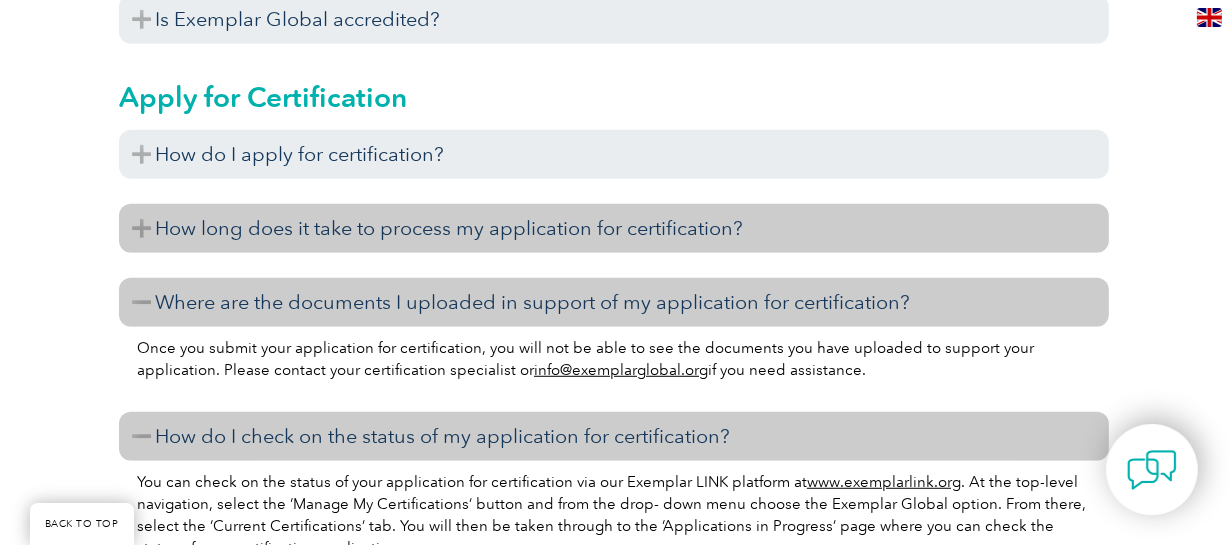 click on "How long does it take to process my application for certification?" at bounding box center [614, 228] 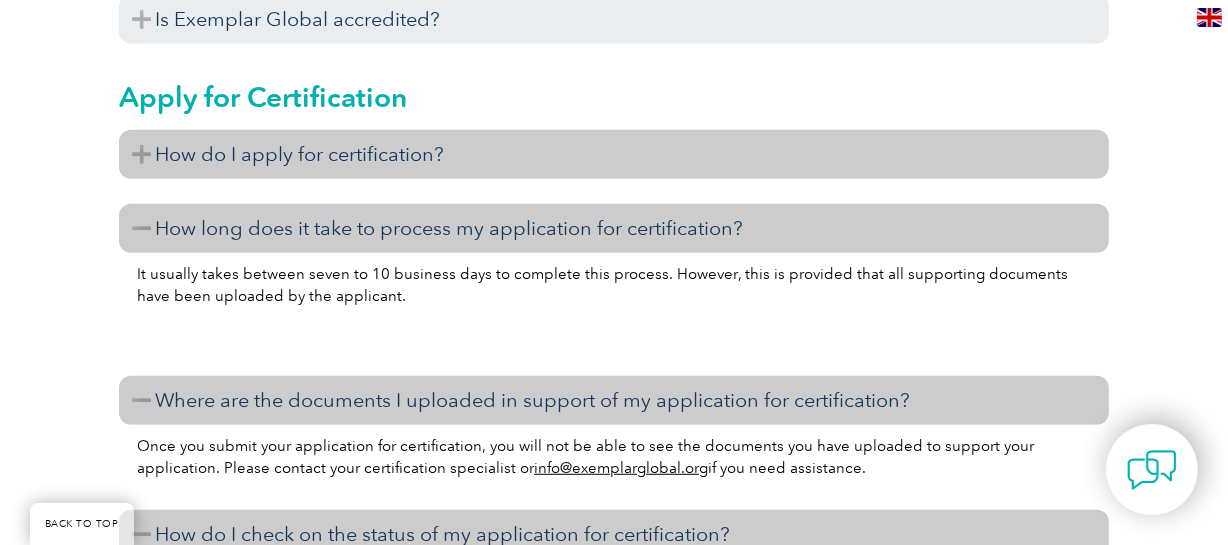 click on "How do I apply for certification?" at bounding box center (614, 154) 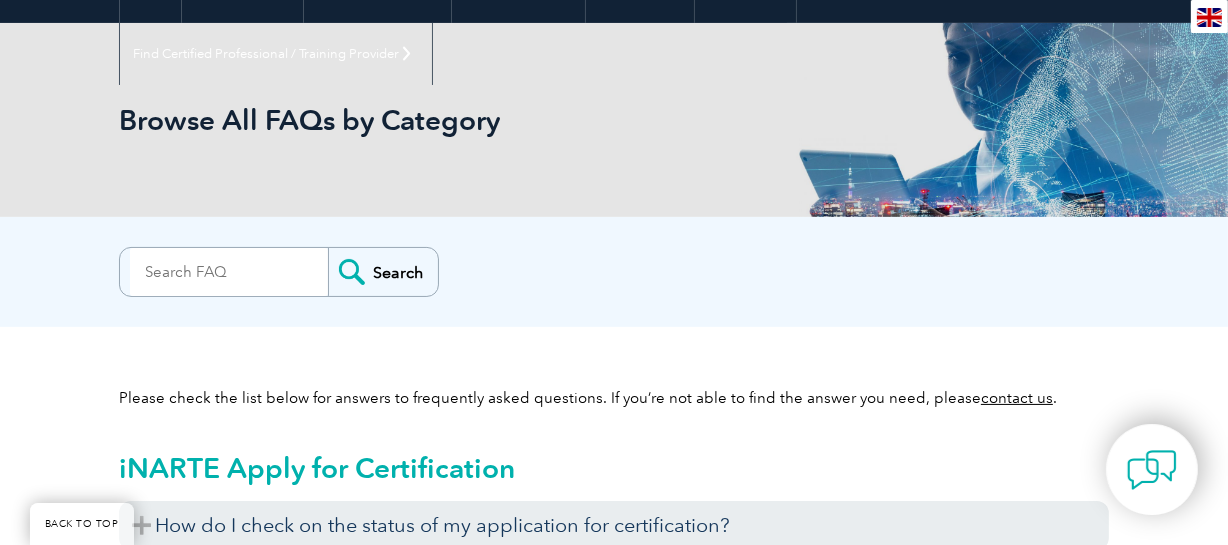 scroll, scrollTop: 363, scrollLeft: 0, axis: vertical 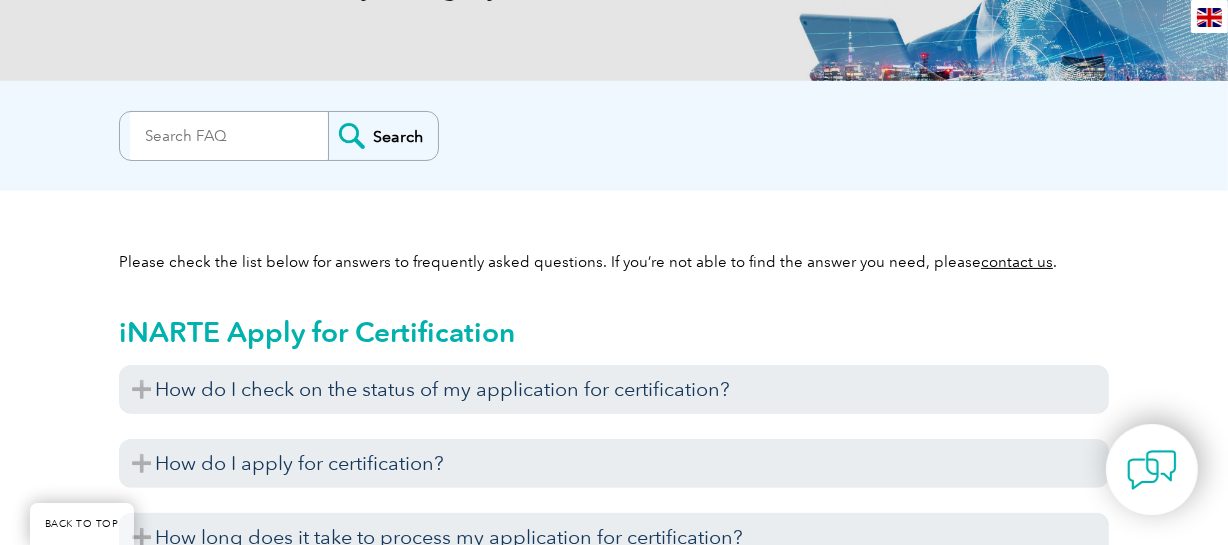click at bounding box center (229, 136) 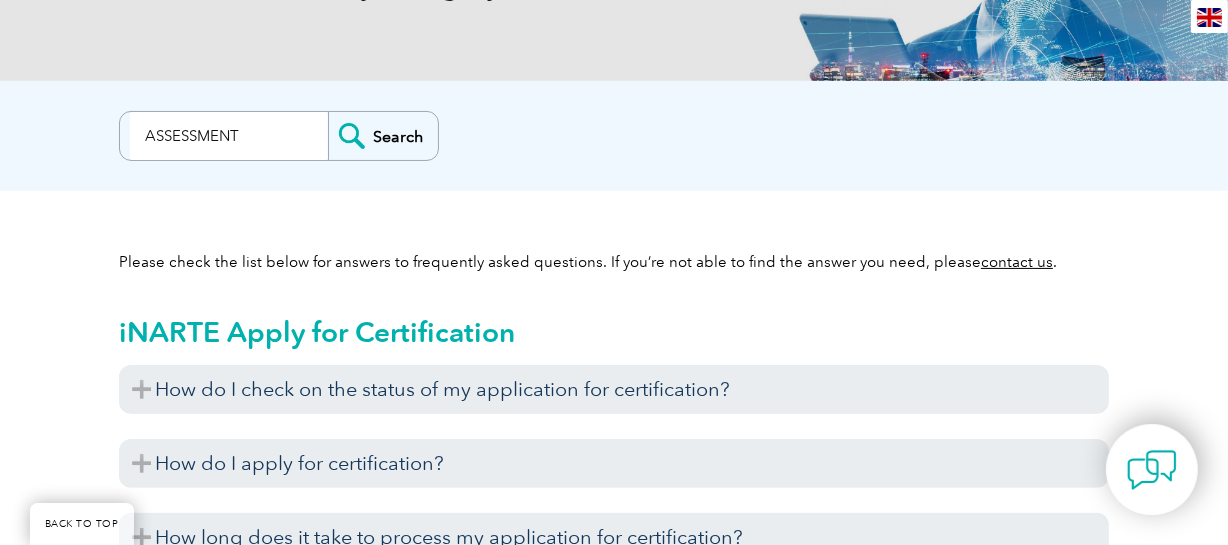 type on "ASSESSMENT" 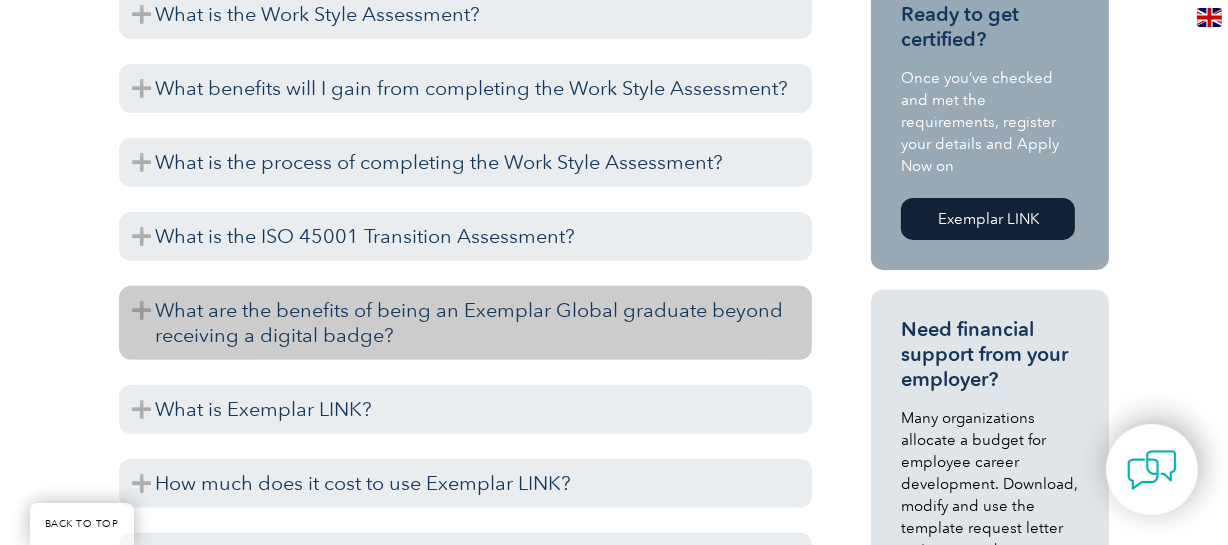 scroll, scrollTop: 272, scrollLeft: 0, axis: vertical 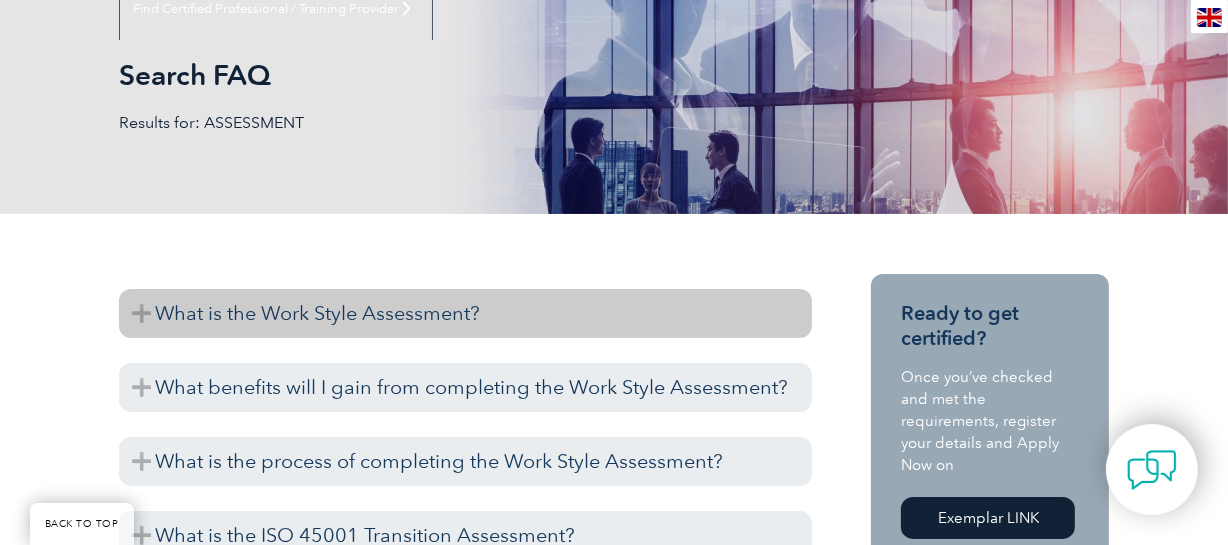 click on "What is the Work Style Assessment?" at bounding box center [465, 313] 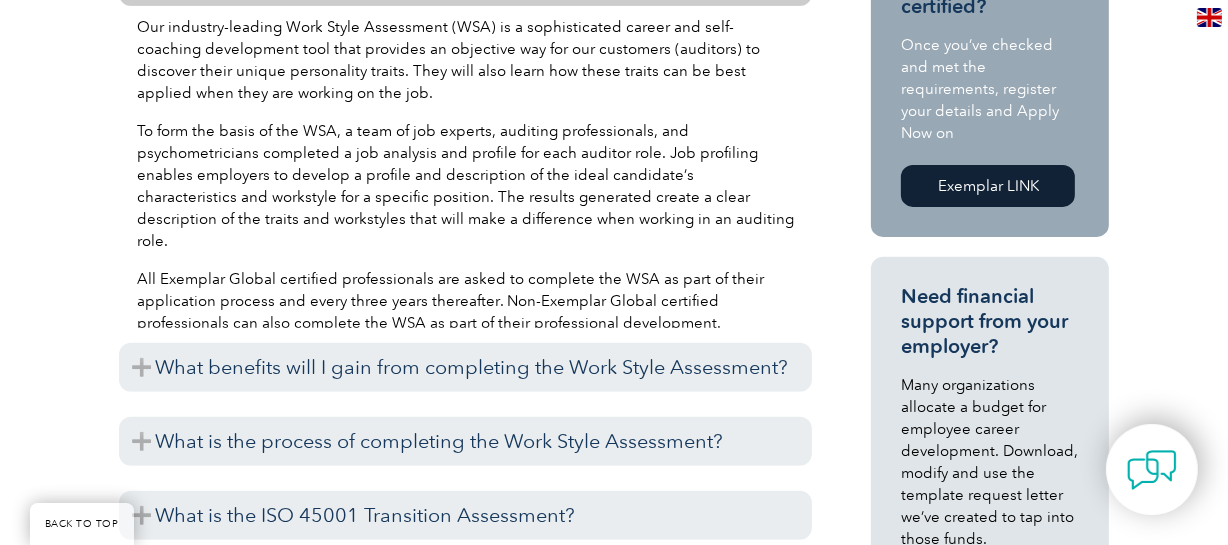 scroll, scrollTop: 636, scrollLeft: 0, axis: vertical 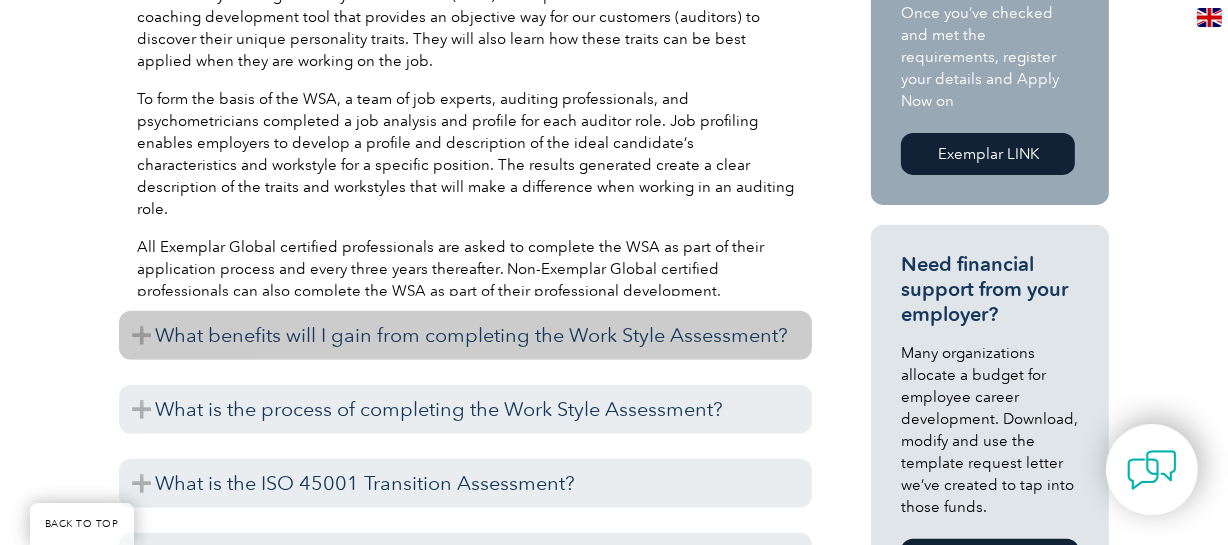 click on "What benefits will I gain from completing the Work Style Assessment?" at bounding box center (465, 335) 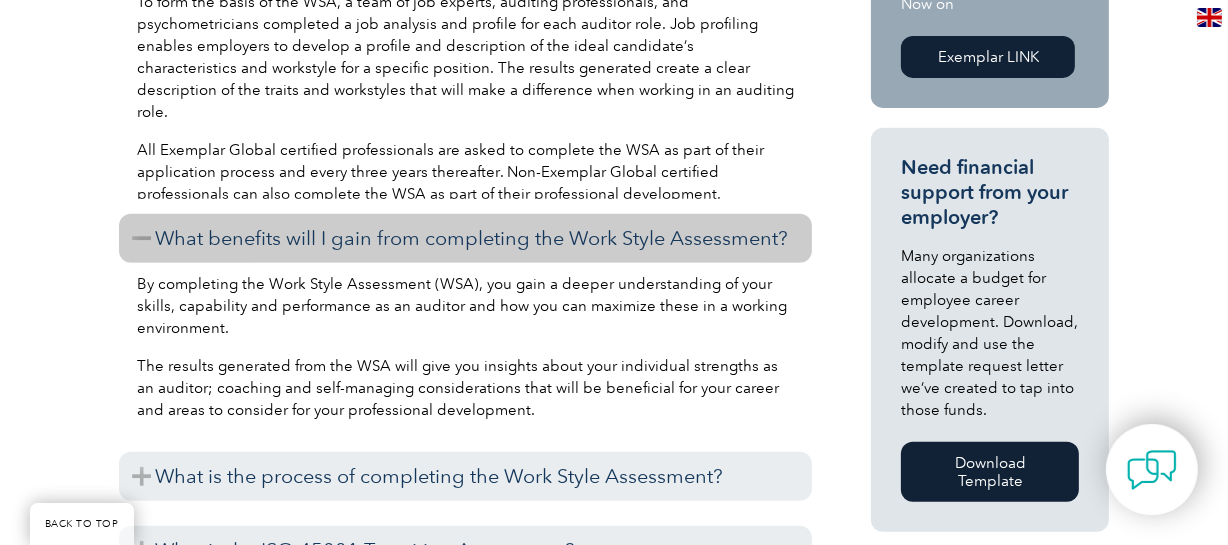 scroll, scrollTop: 909, scrollLeft: 0, axis: vertical 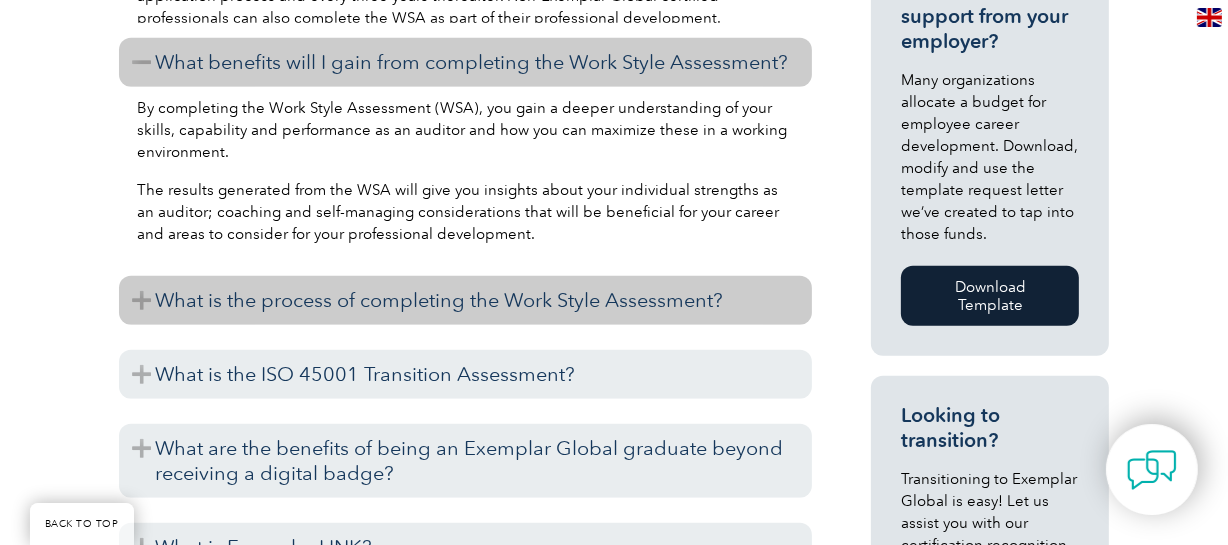 click on "What is the process of completing the Work Style Assessment?" at bounding box center (465, 300) 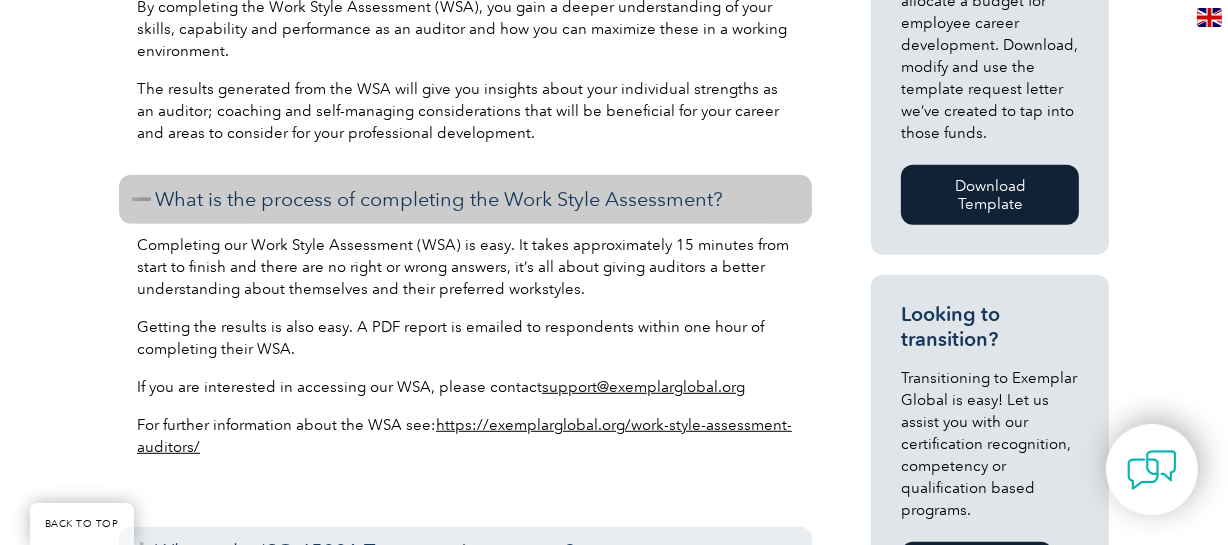 scroll, scrollTop: 1181, scrollLeft: 0, axis: vertical 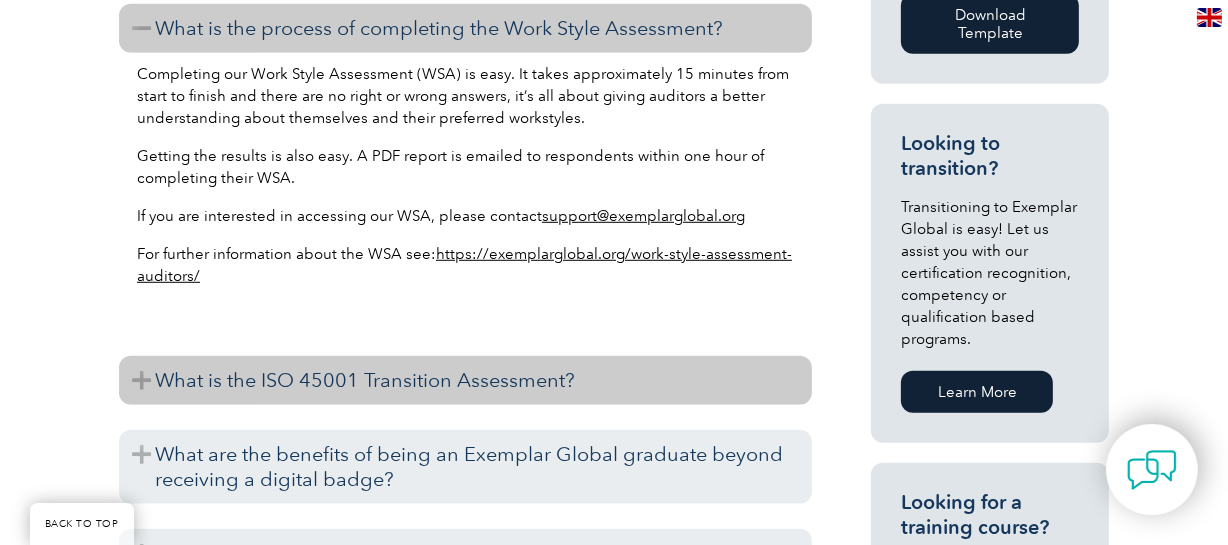 click on "What is the ISO 45001 Transition Assessment?" at bounding box center [465, 380] 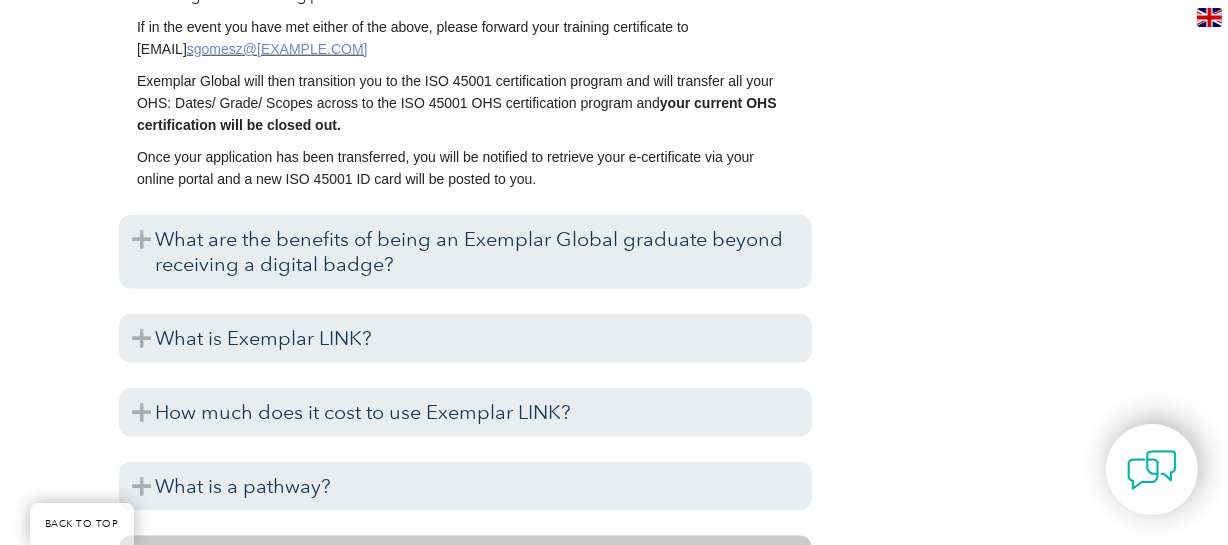 scroll, scrollTop: 2181, scrollLeft: 0, axis: vertical 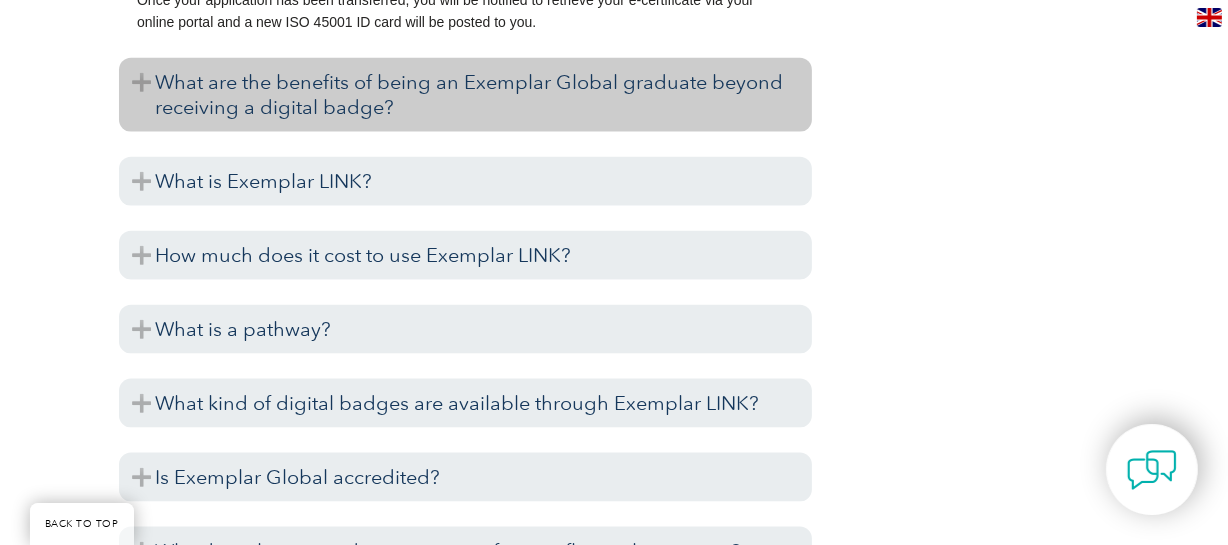 click on "What are the benefits of being an Exemplar Global graduate beyond receiving a digital badge?" at bounding box center (465, 95) 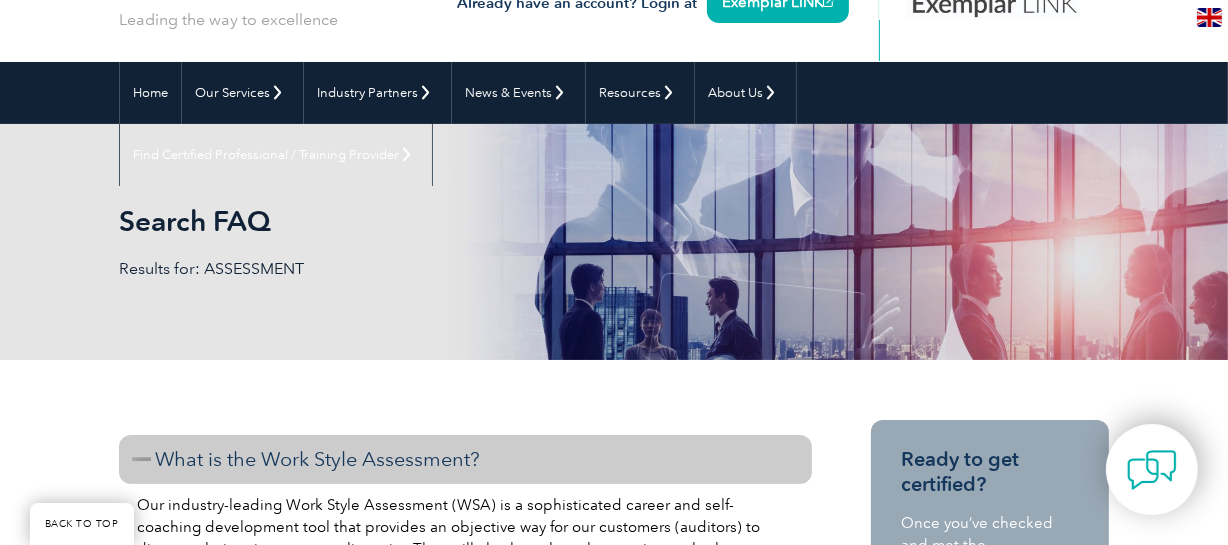 scroll, scrollTop: 0, scrollLeft: 0, axis: both 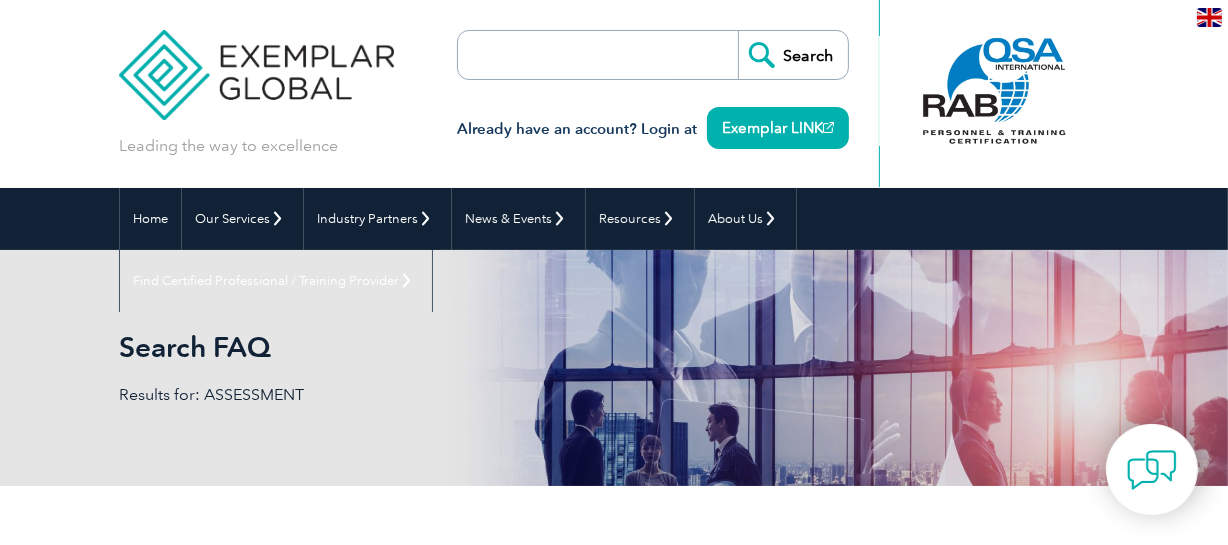 click at bounding box center (573, 55) 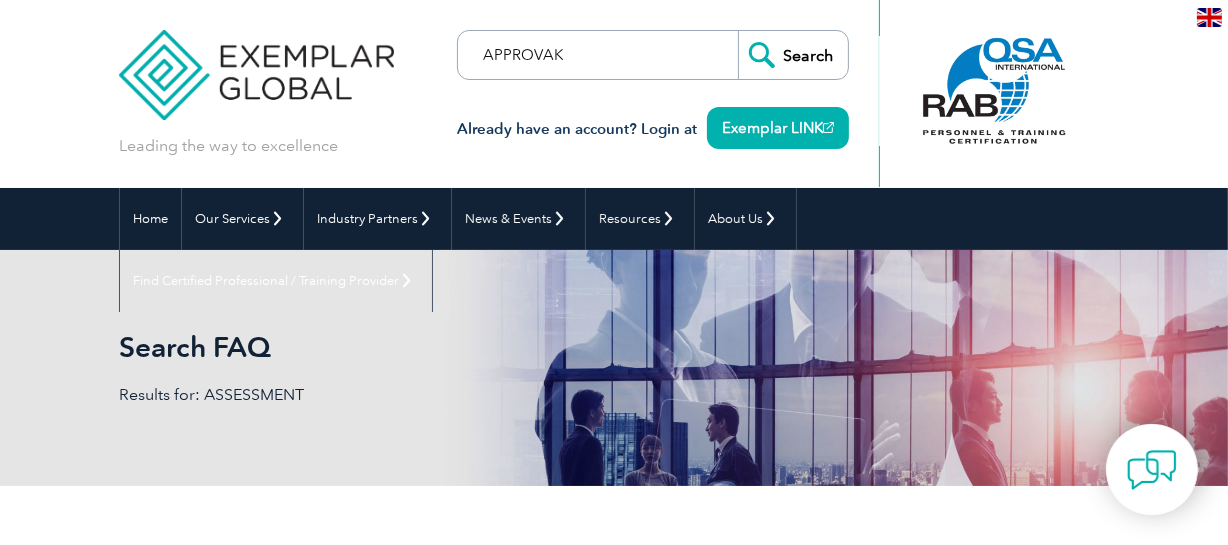 click on "Search" at bounding box center [793, 55] 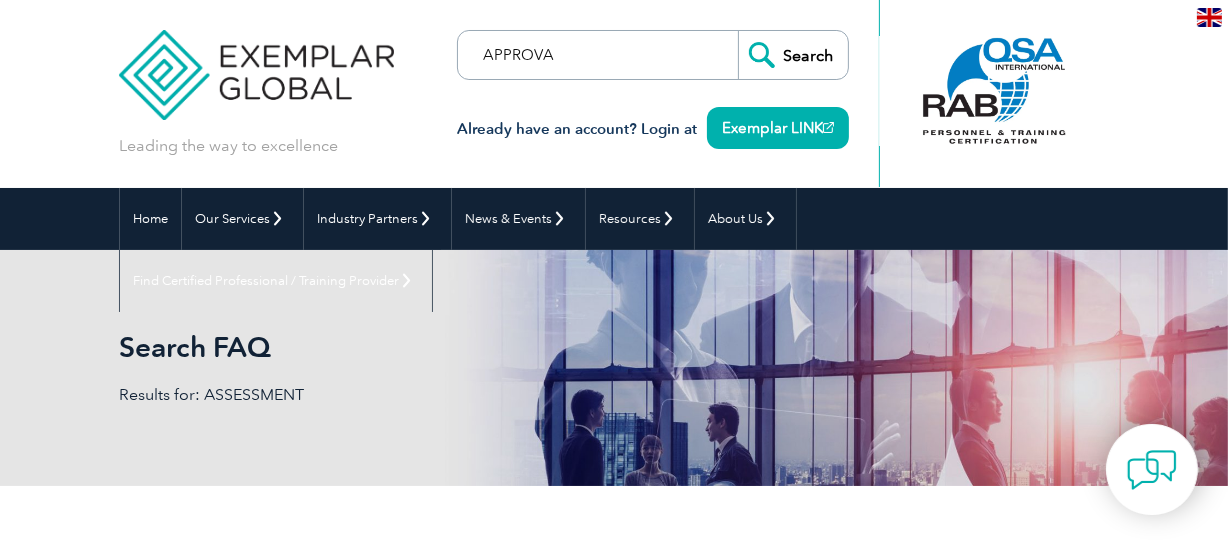 type on "APPROVA" 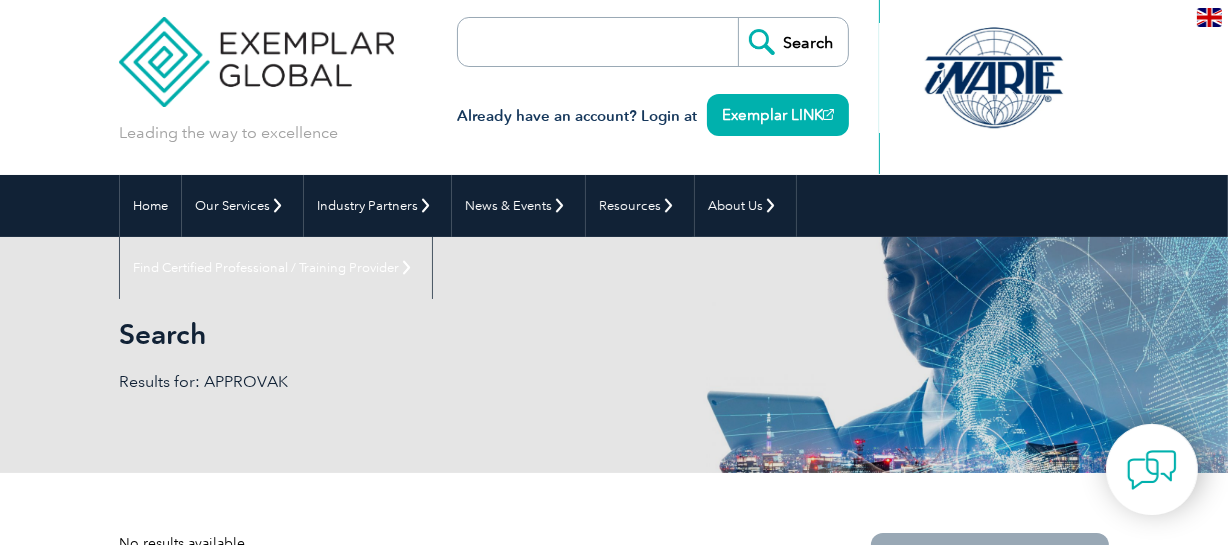 scroll, scrollTop: 0, scrollLeft: 0, axis: both 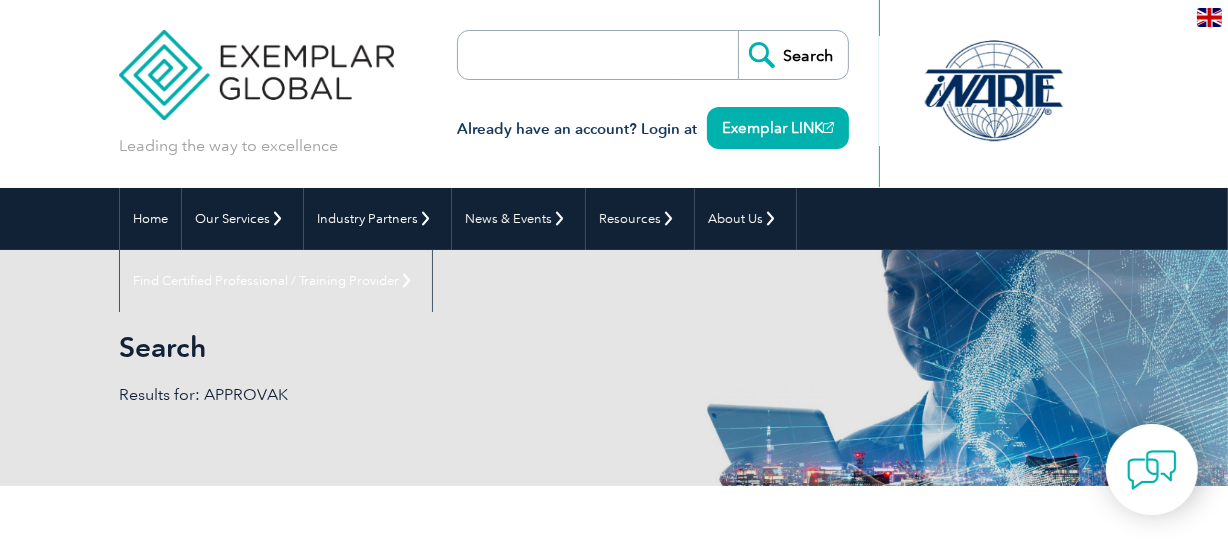 click at bounding box center [573, 55] 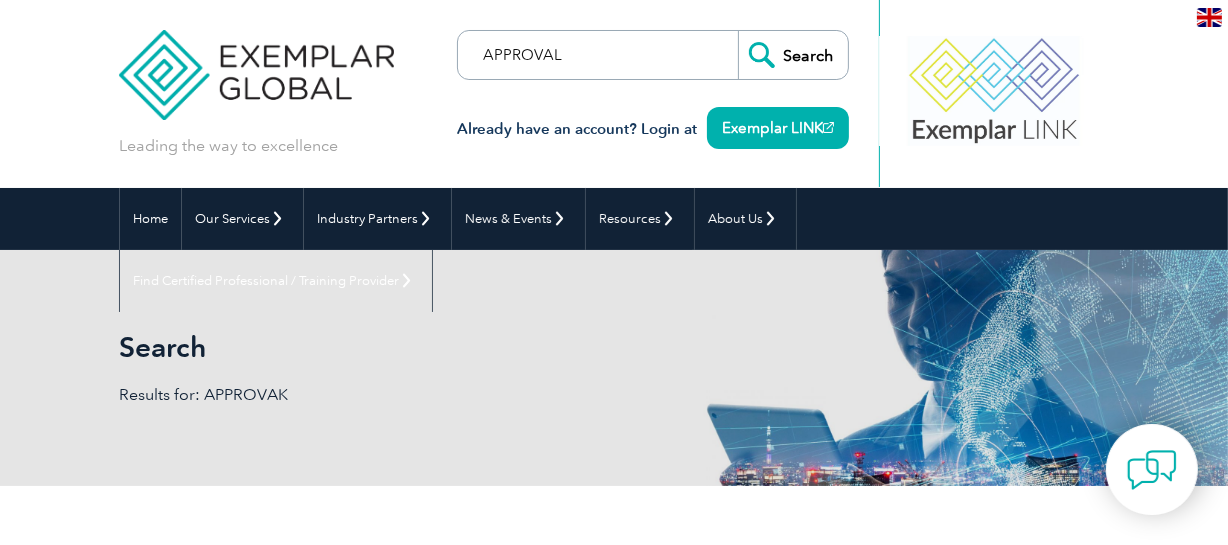 type on "APPROVAL" 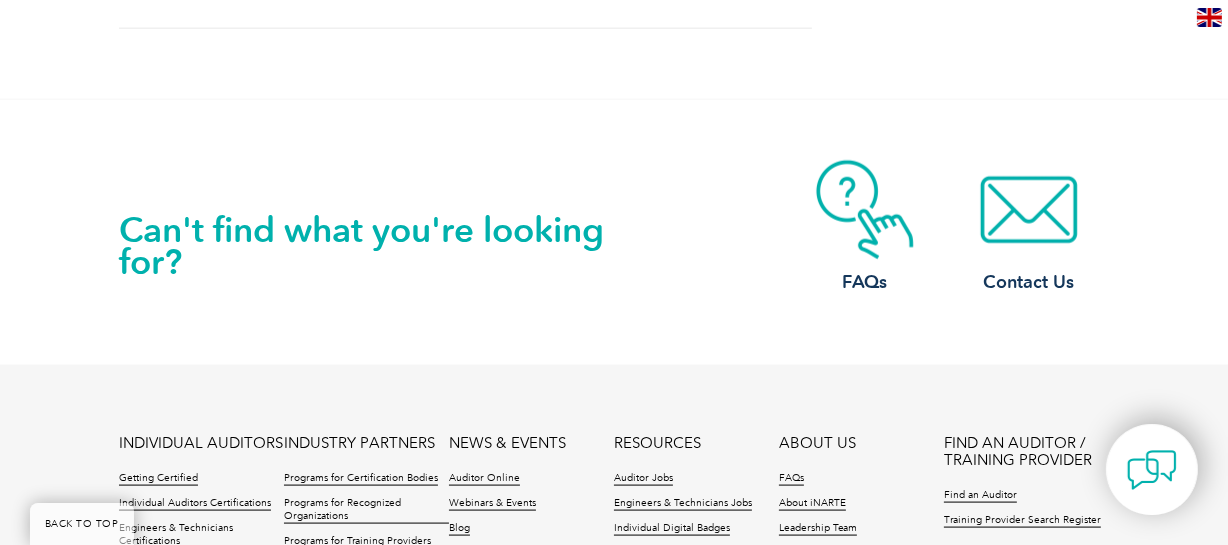 scroll, scrollTop: 2363, scrollLeft: 0, axis: vertical 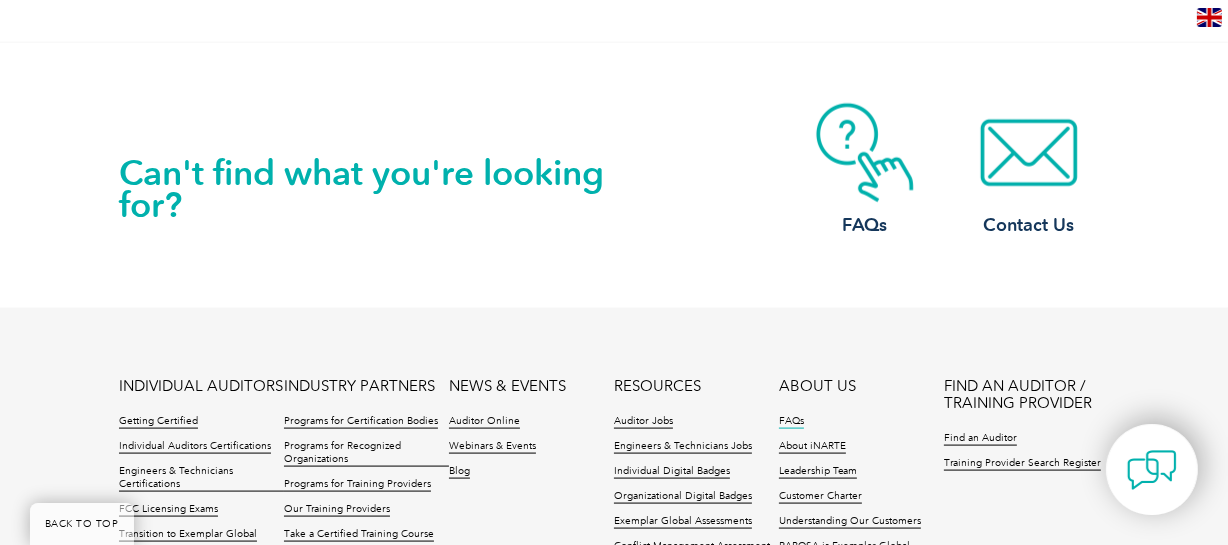 click on "FAQs" at bounding box center (791, 422) 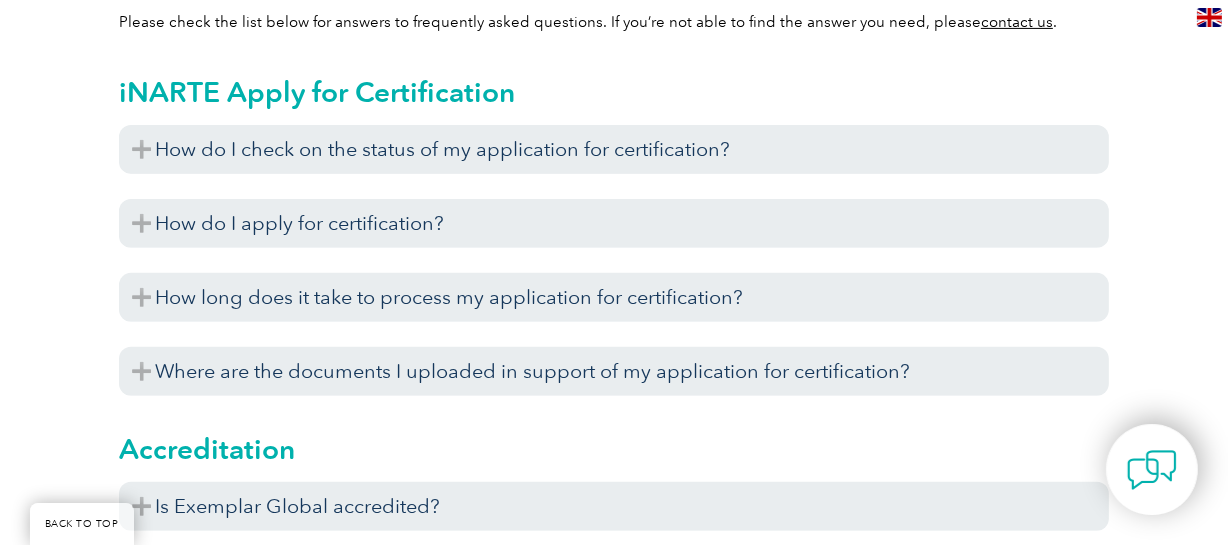 scroll, scrollTop: 636, scrollLeft: 0, axis: vertical 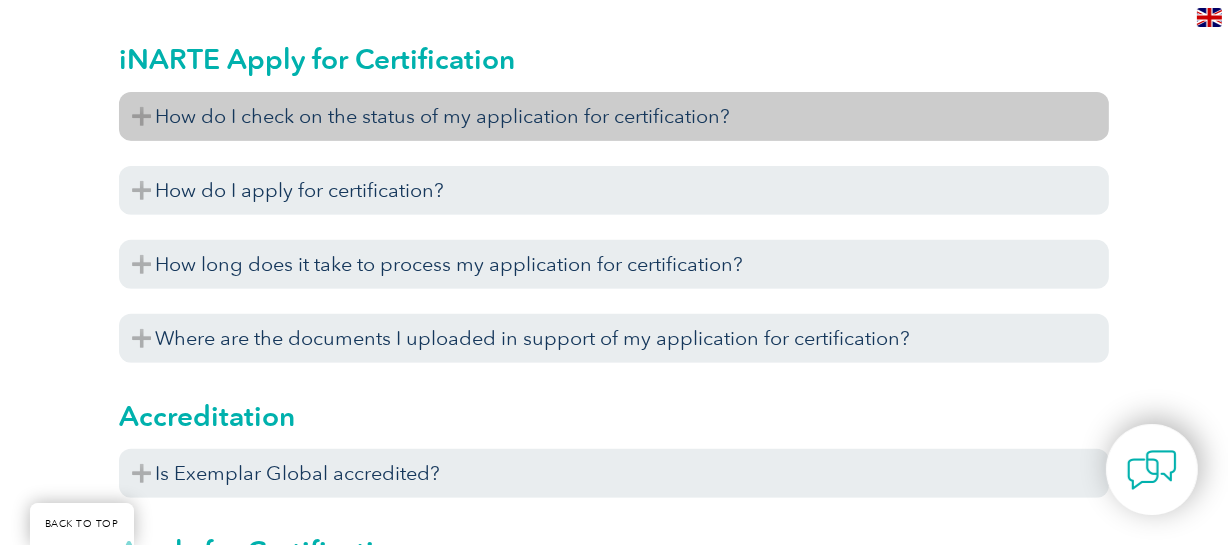 click on "How do I check on the status of my application for certification?" at bounding box center (614, 116) 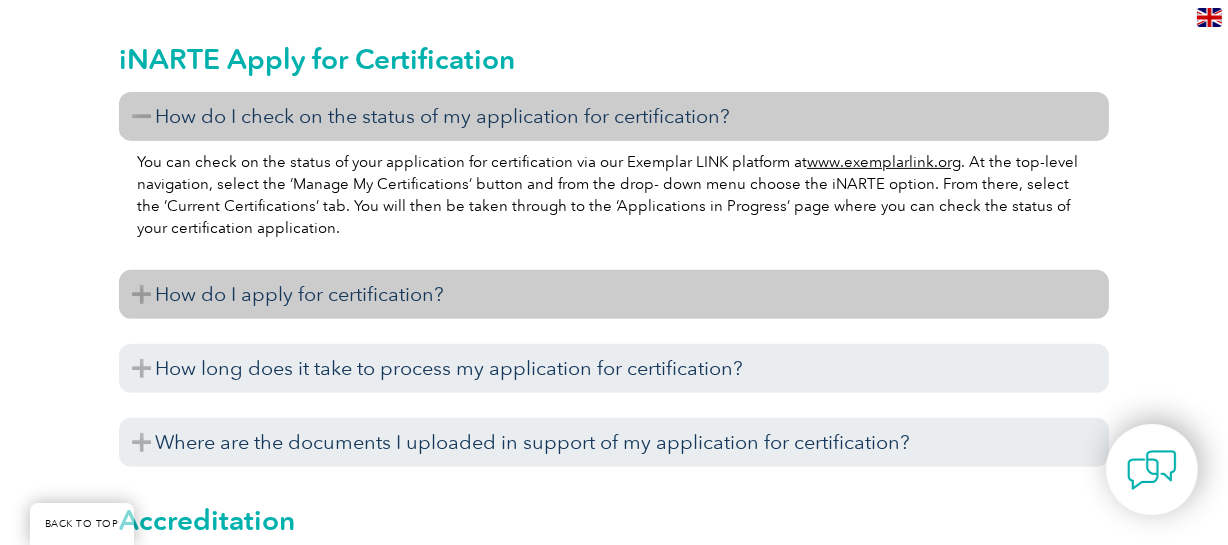 click on "How do I apply for certification?" at bounding box center (614, 294) 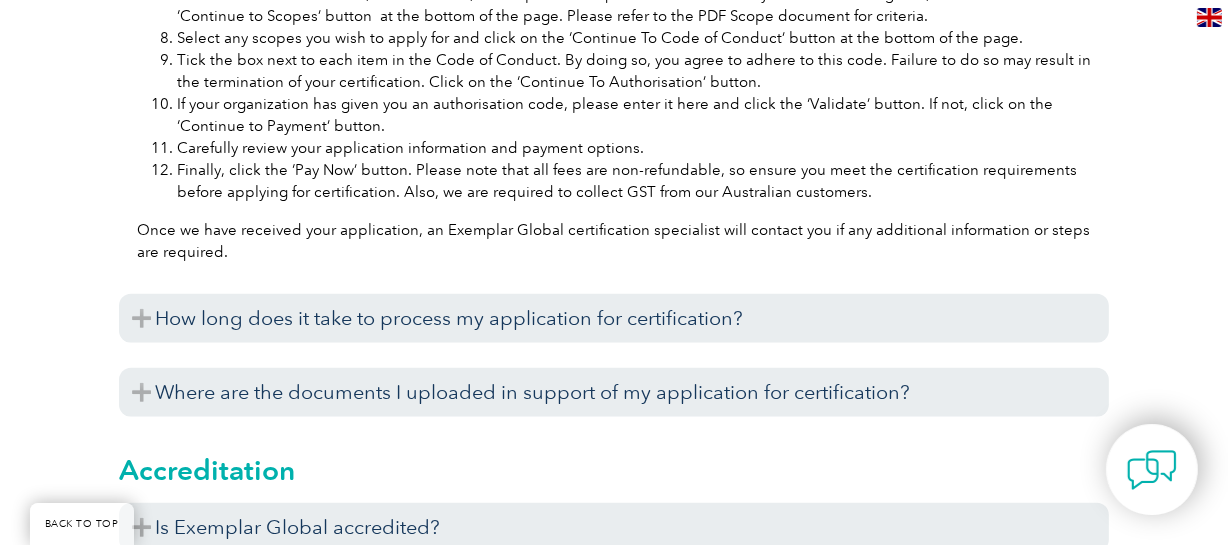 scroll, scrollTop: 1454, scrollLeft: 0, axis: vertical 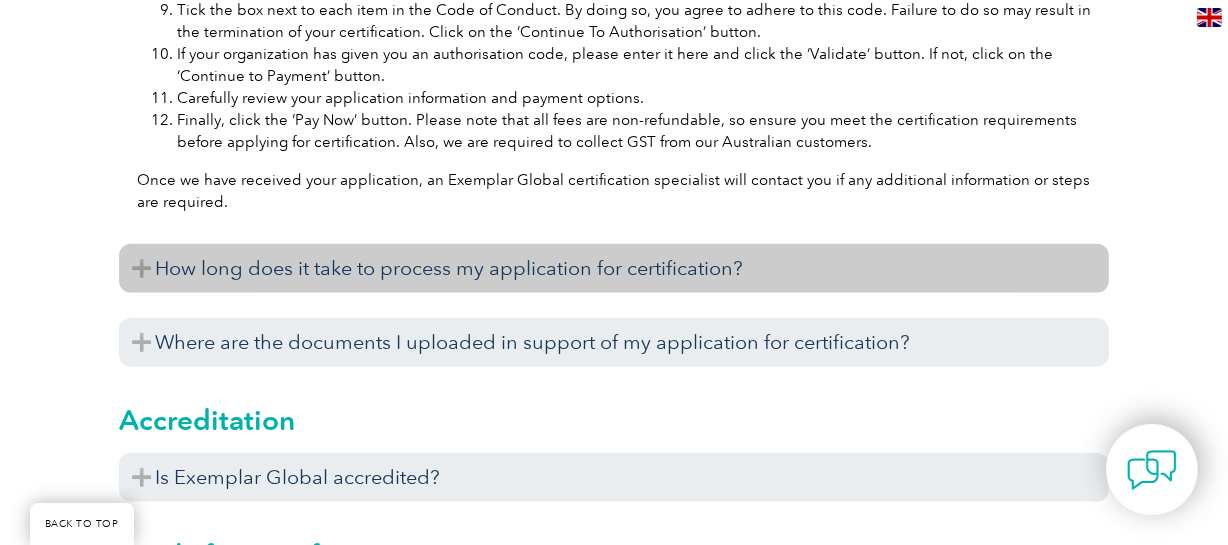 click on "How long does it take to process my application for certification?" at bounding box center [614, 268] 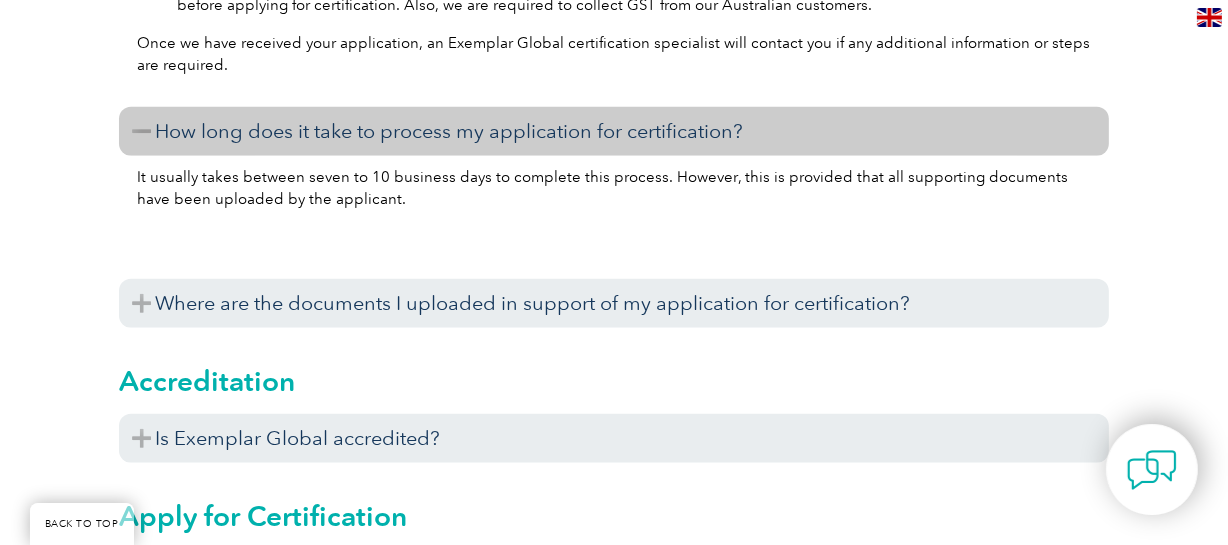 scroll, scrollTop: 1636, scrollLeft: 0, axis: vertical 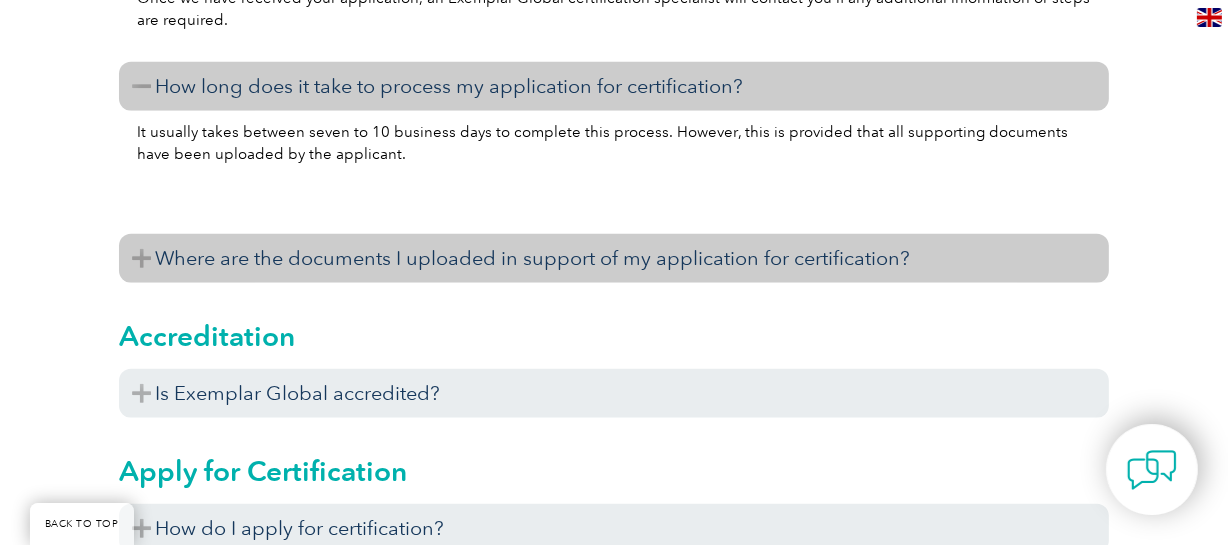 click on "Where are the documents I uploaded in support of my application for certification?" at bounding box center [614, 258] 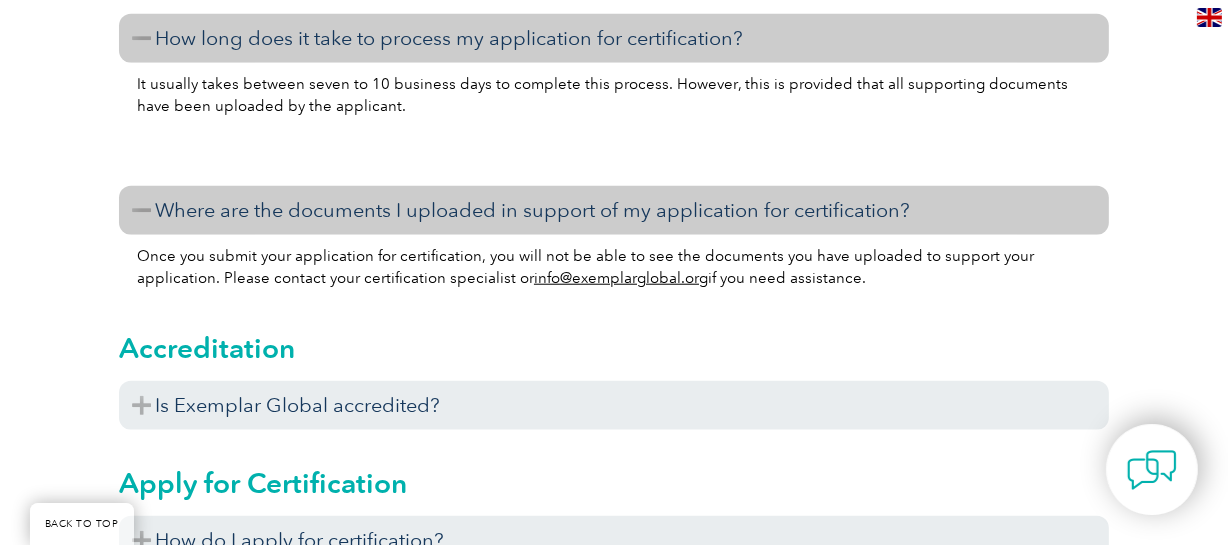 scroll, scrollTop: 1727, scrollLeft: 0, axis: vertical 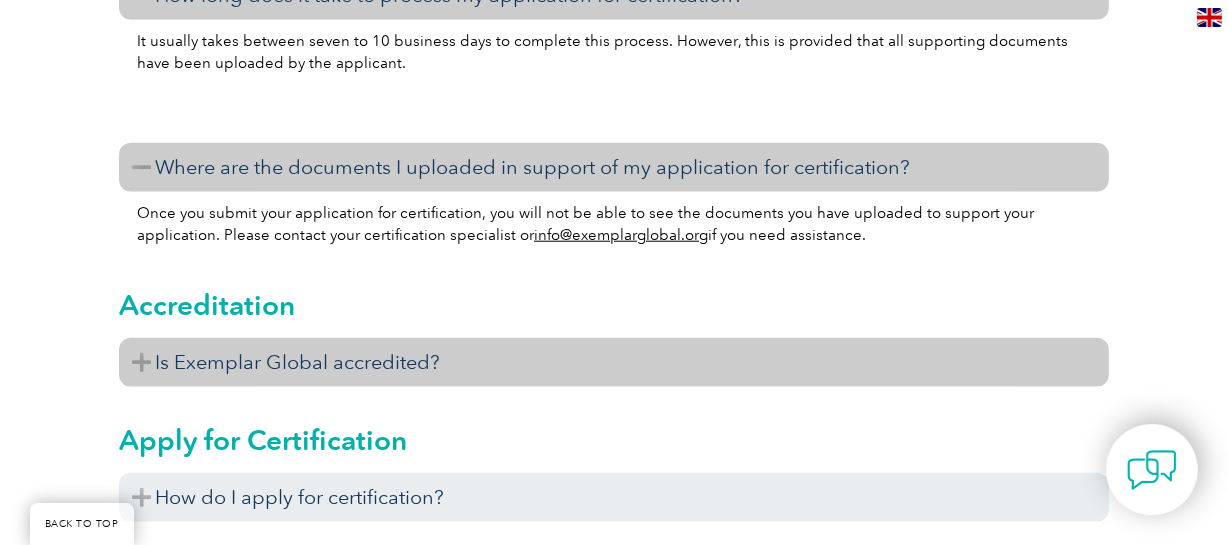 click on "Is Exemplar Global accredited?" at bounding box center (614, 362) 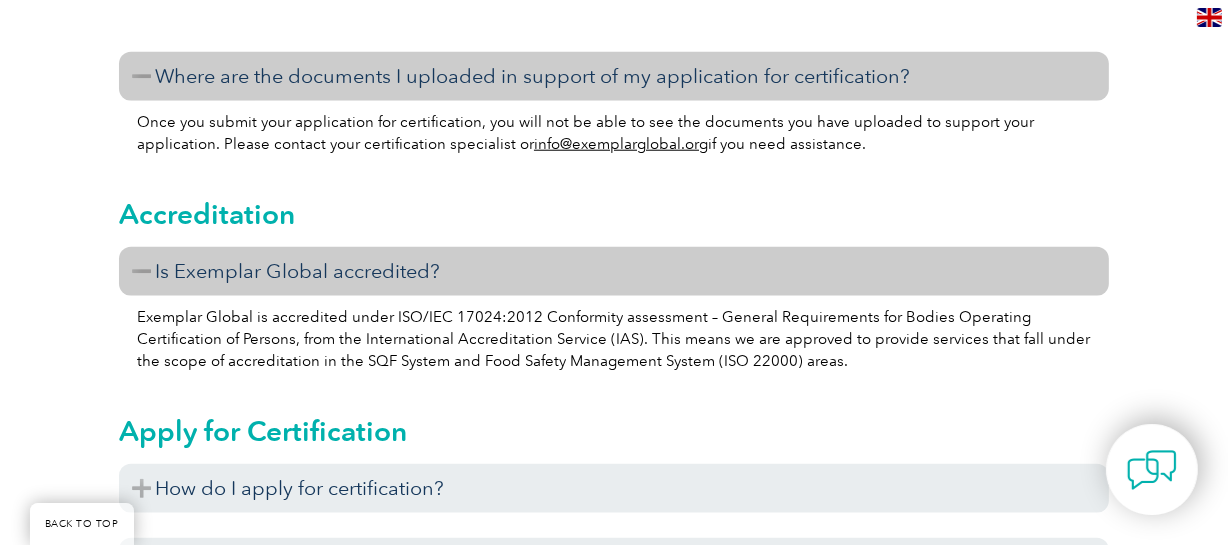scroll, scrollTop: 1909, scrollLeft: 0, axis: vertical 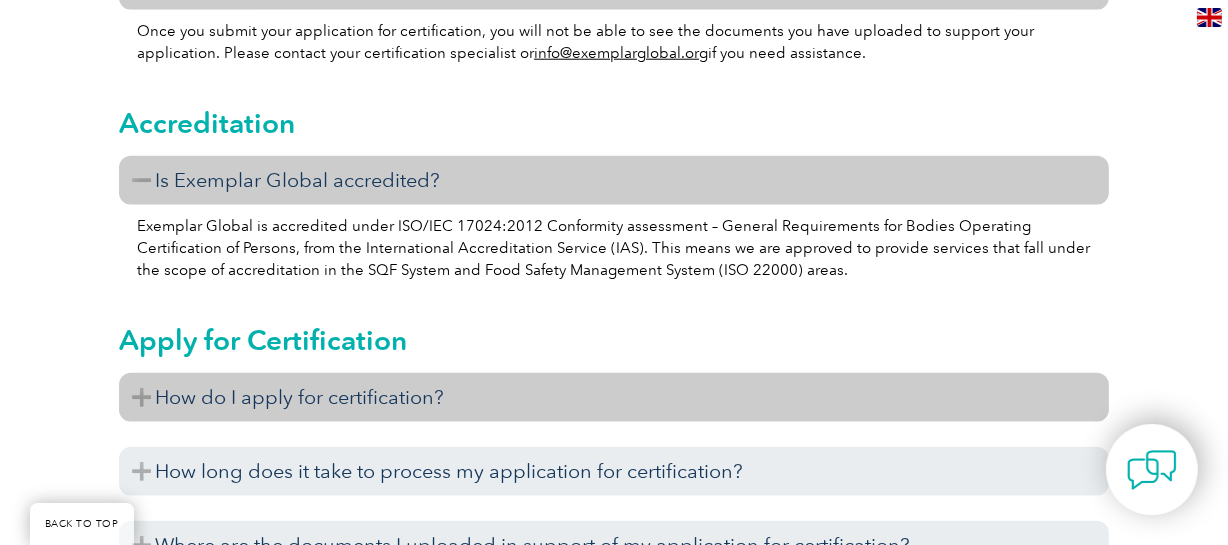 click on "How do I apply for certification?" at bounding box center [614, 397] 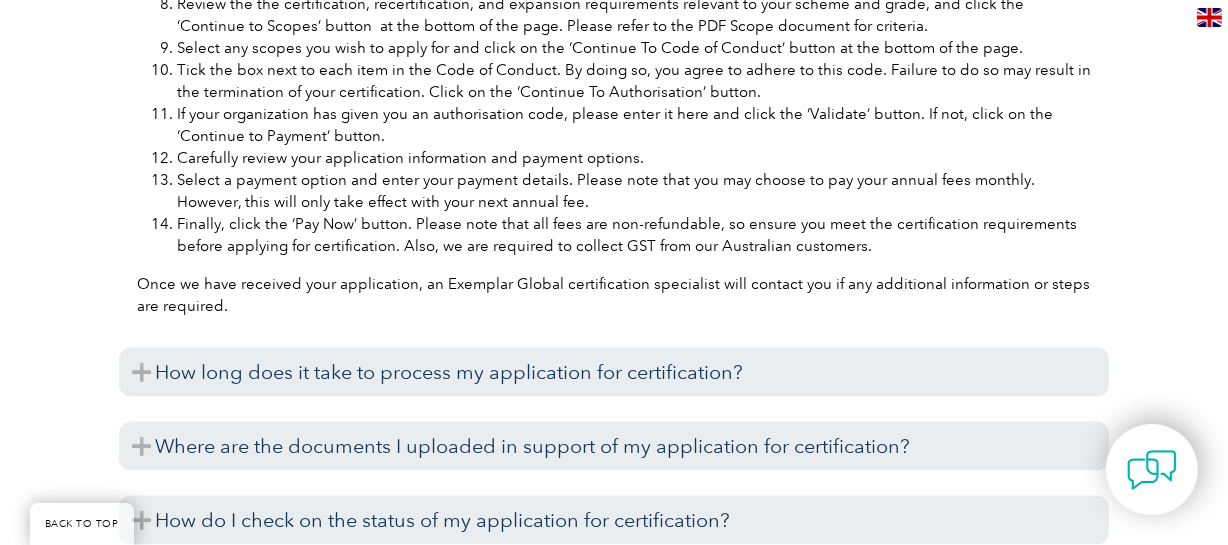 scroll, scrollTop: 2818, scrollLeft: 0, axis: vertical 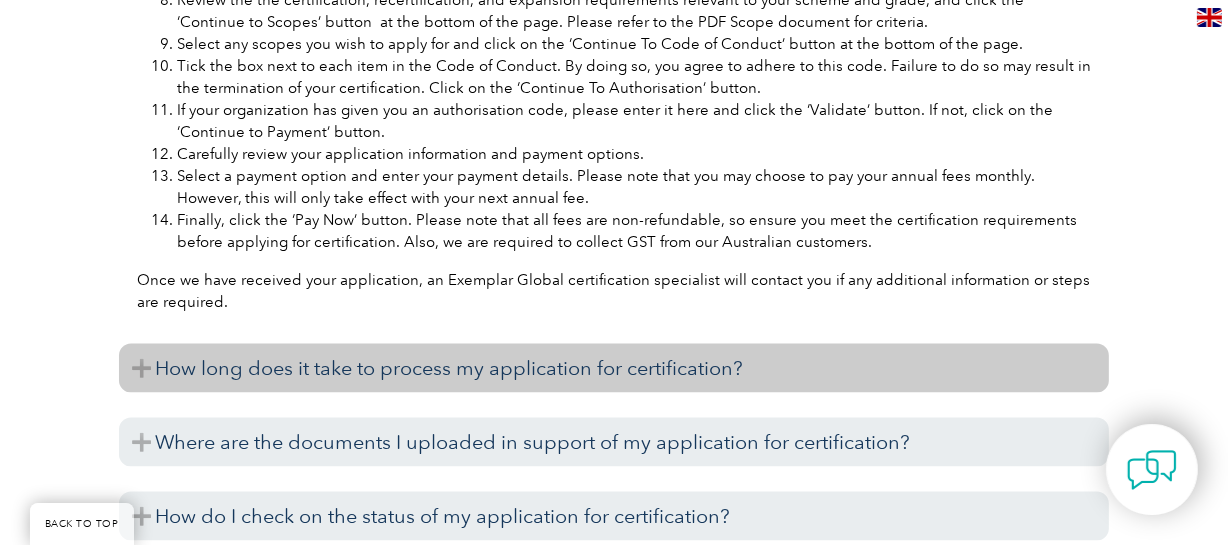 click on "How long does it take to process my application for certification?" at bounding box center (614, 368) 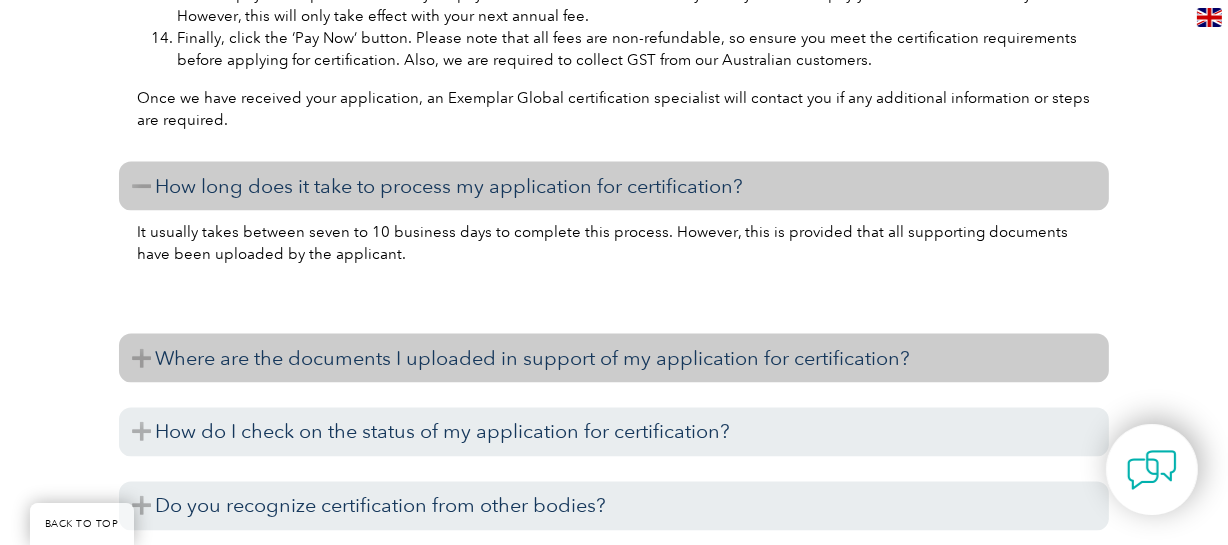 click on "Where are the documents I uploaded in support of my application for certification?" at bounding box center (614, 358) 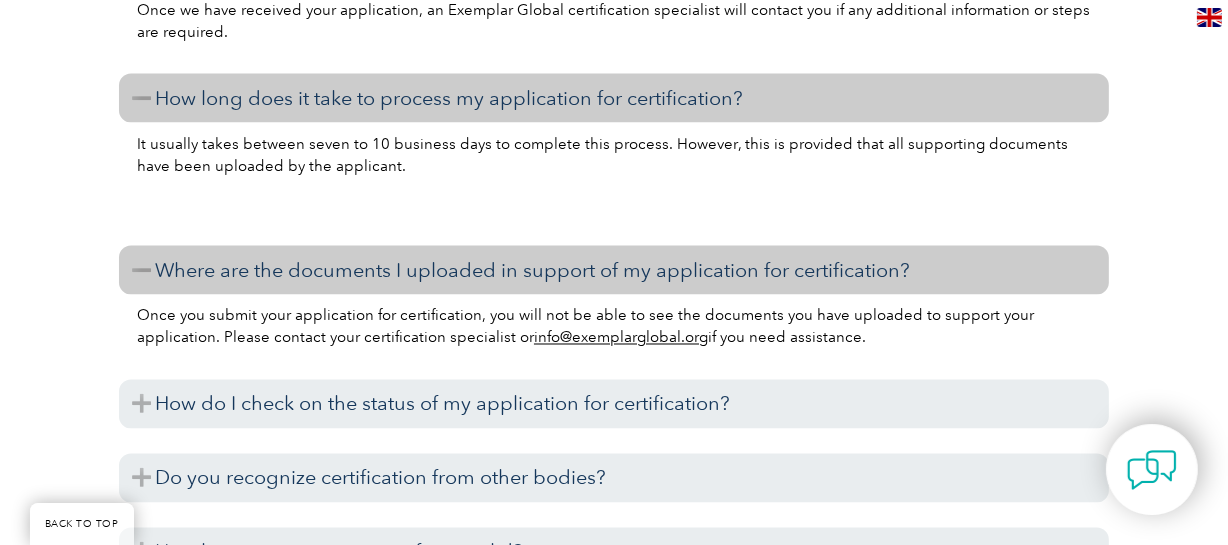 scroll, scrollTop: 3181, scrollLeft: 0, axis: vertical 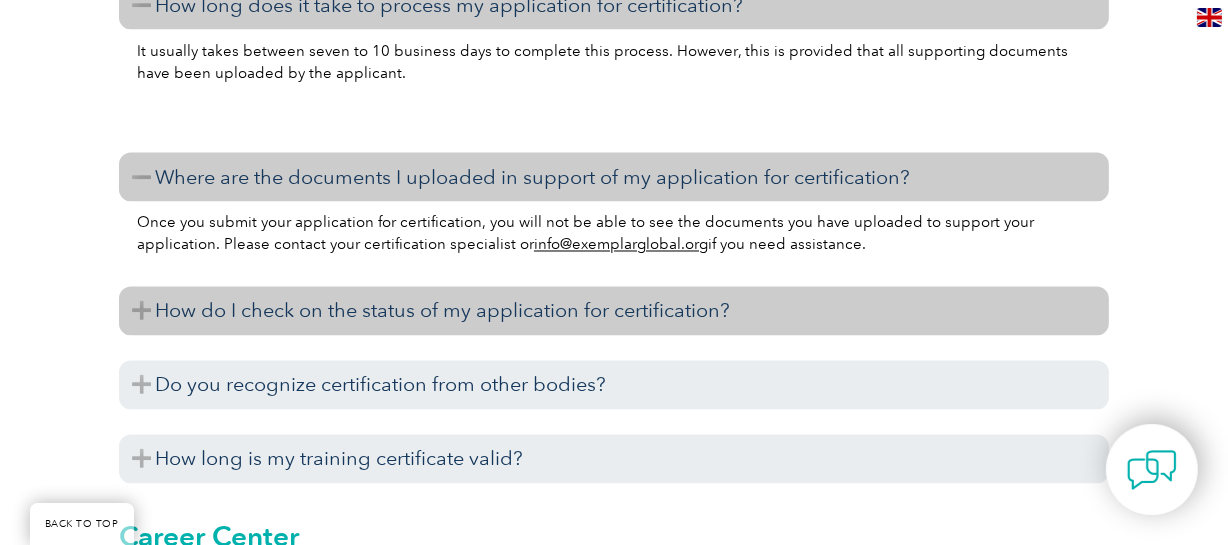 click on "How do I check on the status of my application for certification?" at bounding box center [614, 311] 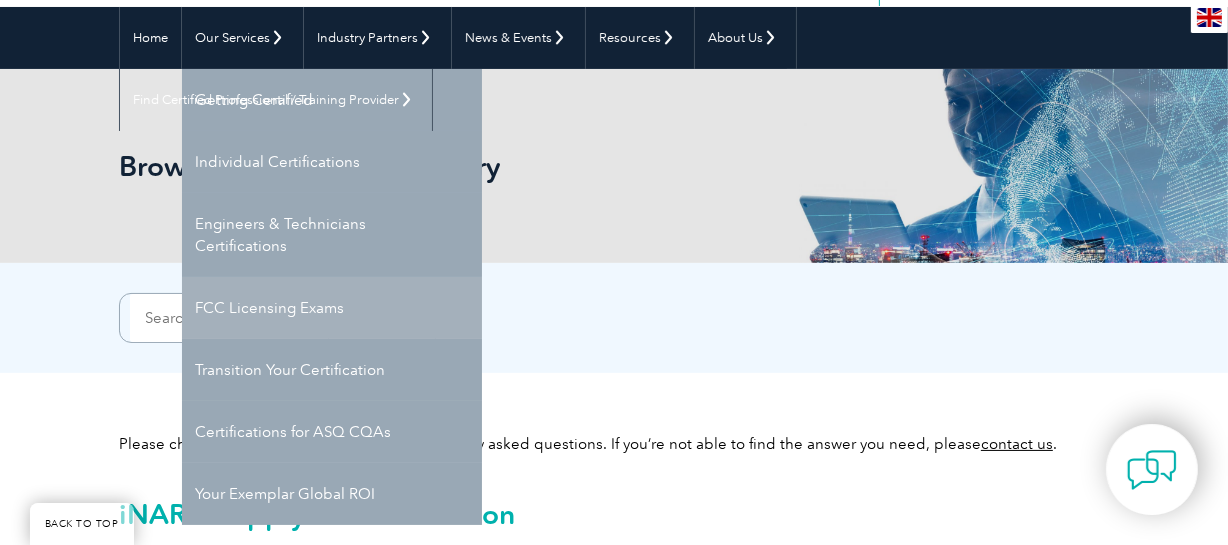 scroll, scrollTop: 272, scrollLeft: 0, axis: vertical 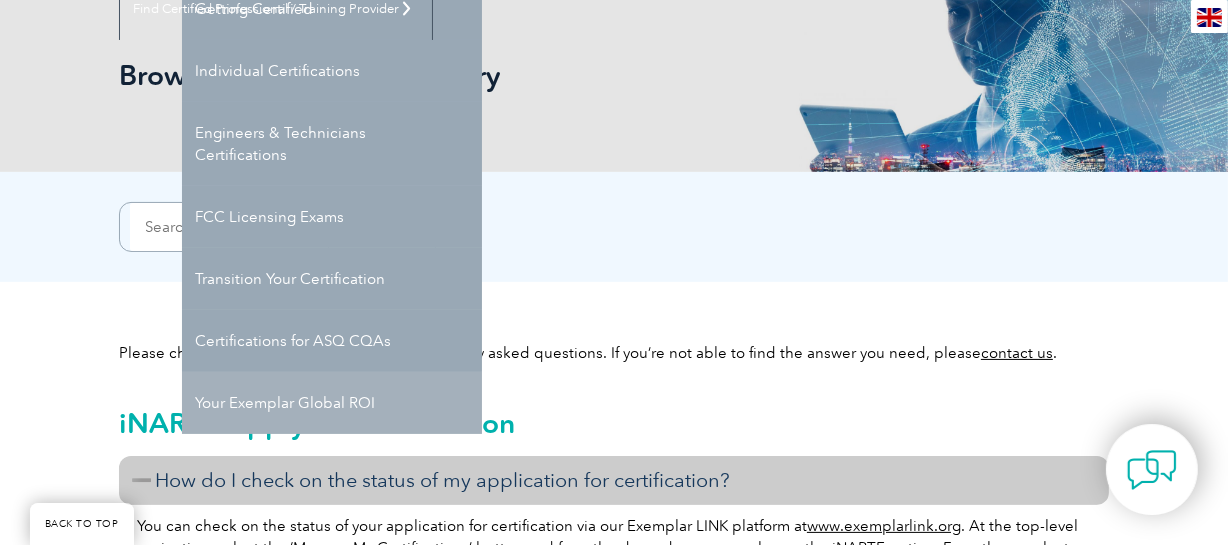 click on "Your Exemplar Global ROI" at bounding box center (332, 403) 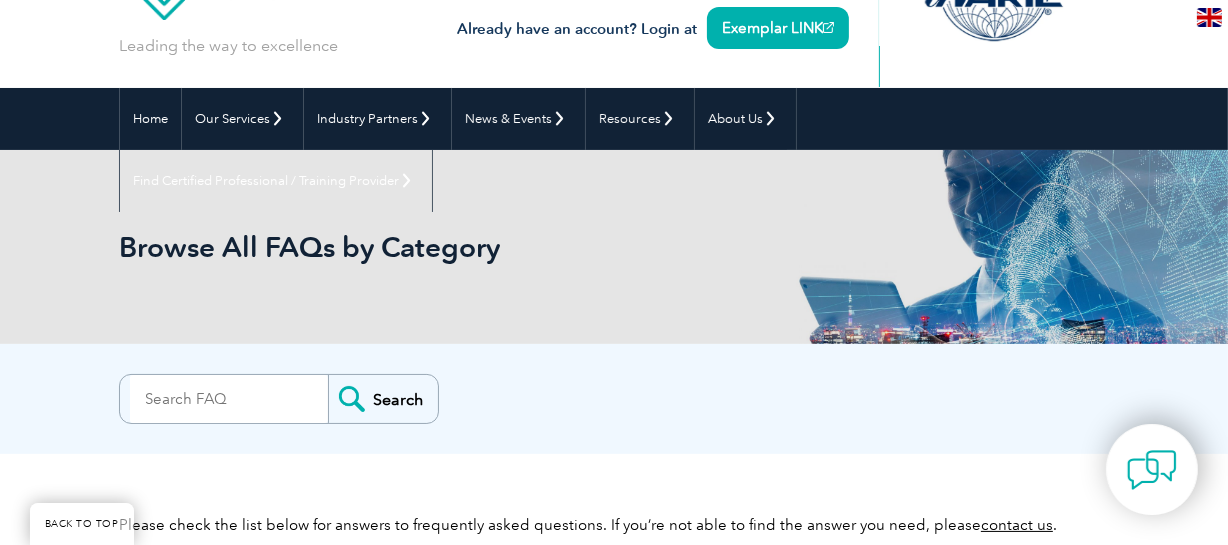 scroll, scrollTop: 0, scrollLeft: 0, axis: both 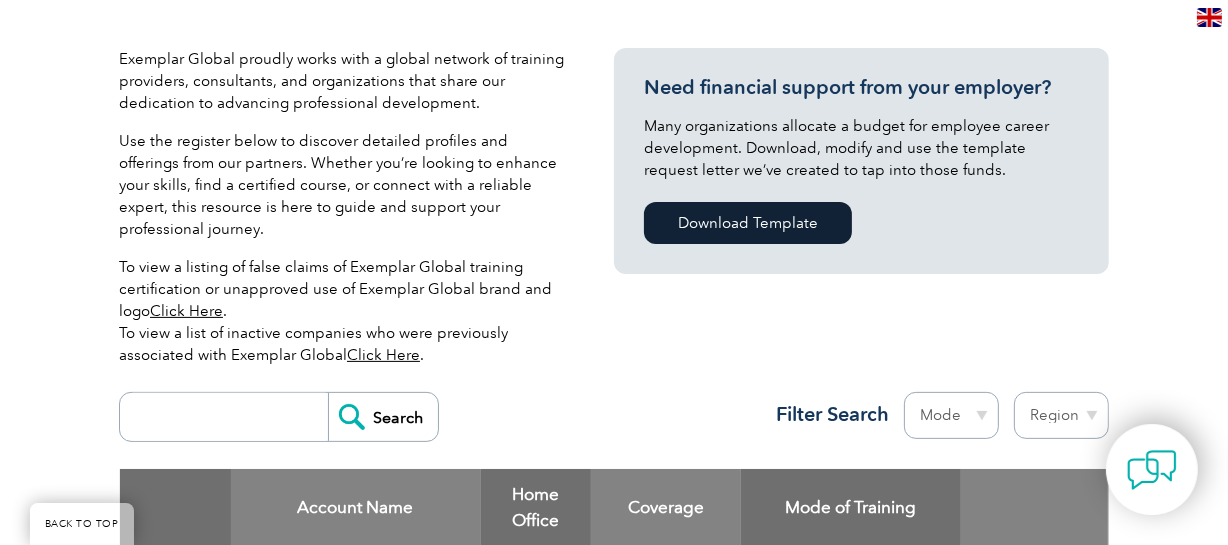click on "Click Here" at bounding box center (186, 311) 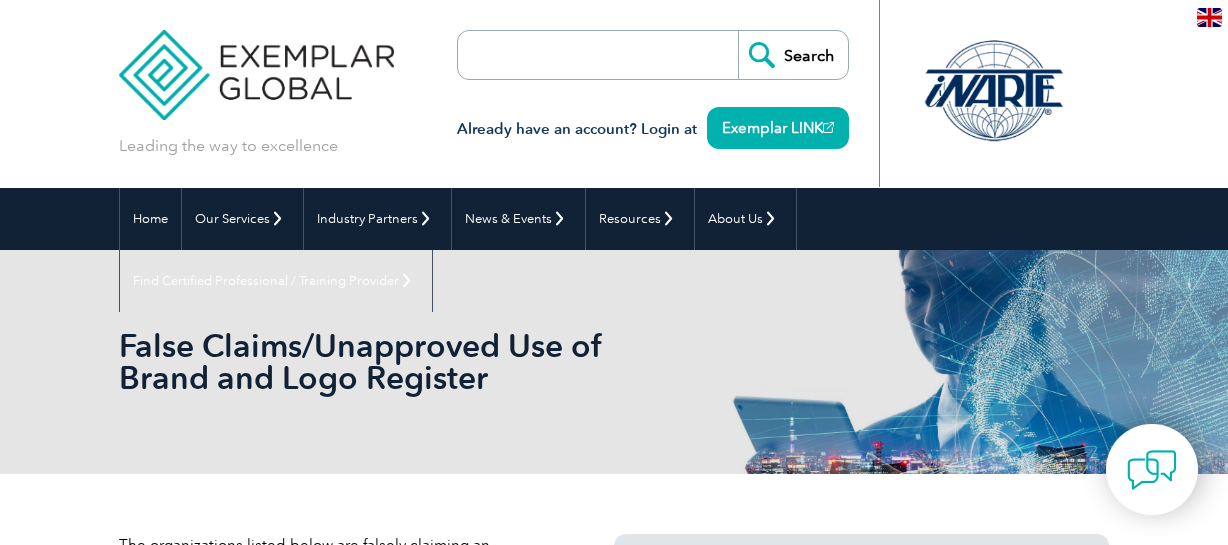 scroll, scrollTop: 0, scrollLeft: 0, axis: both 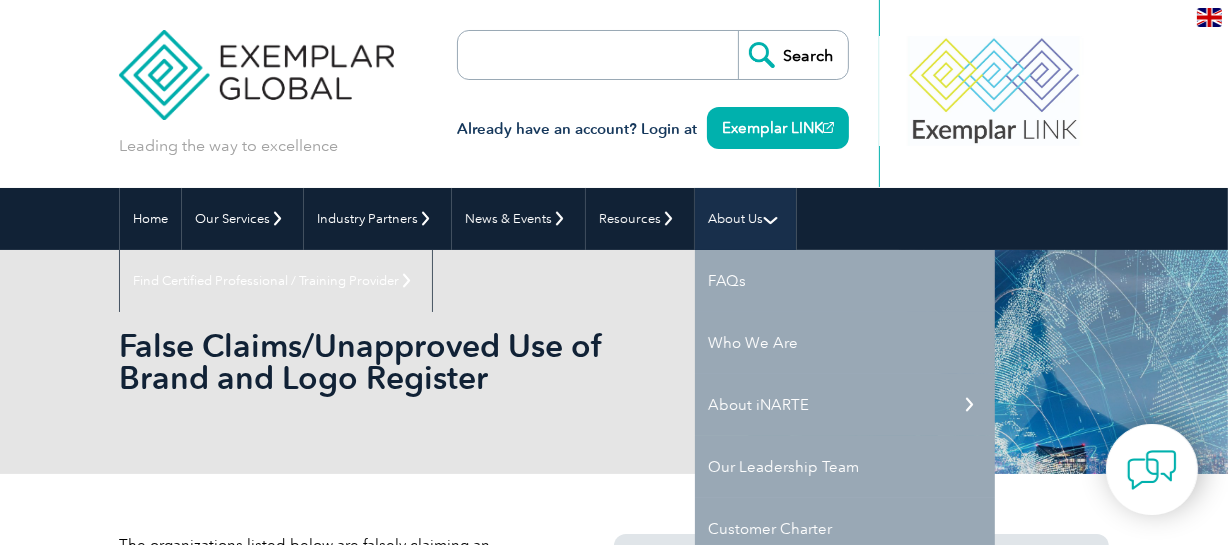 click on "About Us" at bounding box center [745, 219] 